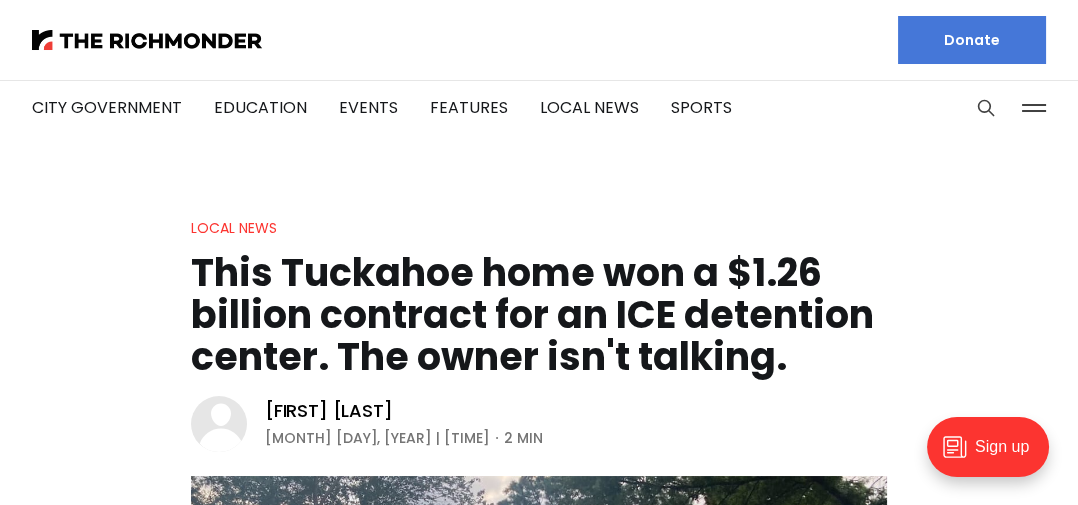 scroll, scrollTop: 0, scrollLeft: 0, axis: both 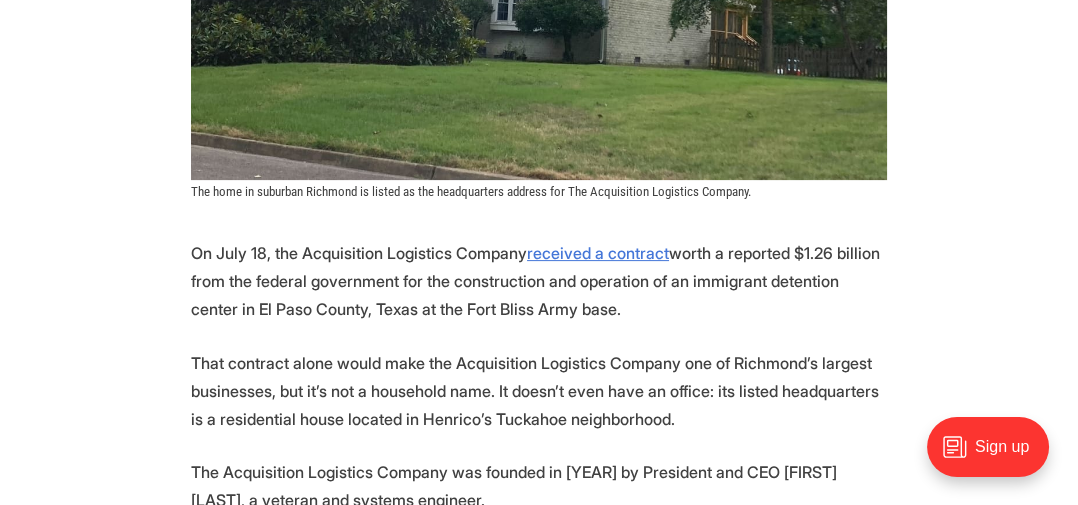click on "On July 18, the Acquisition Logistics Company  received a contract  worth a reported $1.26 billion from the federal government for the construction and operation of an immigrant detention center in El Paso County, Texas at the Fort Bliss Army base. That contract alone would make the Acquisition Logistics Company one of Richmond’s largest businesses, but it’s not a household name. It doesn’t even have an office: its listed headquarters is a residential house located in Henrico’s Tuckahoe neighborhood. The Acquisition Logistics Company was founded in 2008 by President and CEO Kenneth Wagner, a veteran and systems engineer. According to  the company’s website , Wagner “has successfully provided senior leadership to logistics, systems engineering, and program management initiatives in the Federal Government.”
Screenshot from the company's website.
zoominfo . There are no office spaces or warehouses listed.
." at bounding box center [539, 1253] 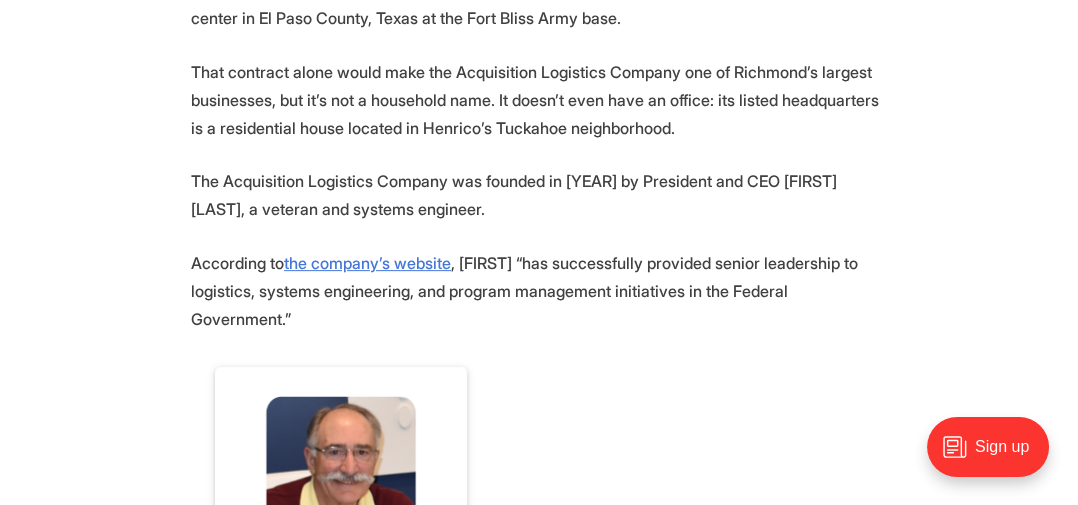 click on "On July 18, the Acquisition Logistics Company  received a contract  worth a reported $1.26 billion from the federal government for the construction and operation of an immigrant detention center in El Paso County, Texas at the Fort Bliss Army base. That contract alone would make the Acquisition Logistics Company one of Richmond’s largest businesses, but it’s not a household name. It doesn’t even have an office: its listed headquarters is a residential house located in Henrico’s Tuckahoe neighborhood. The Acquisition Logistics Company was founded in 2008 by President and CEO Kenneth Wagner, a veteran and systems engineer. According to  the company’s website , Wagner “has successfully provided senior leadership to logistics, systems engineering, and program management initiatives in the Federal Government.”
Screenshot from the company's website.
zoominfo . There are no office spaces or warehouses listed.
." at bounding box center (539, 962) 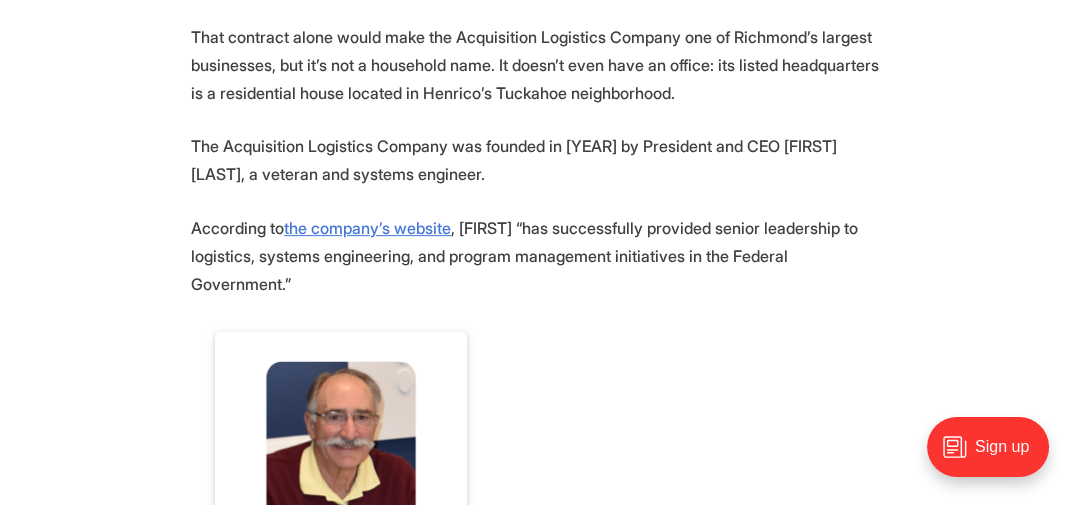 click on "On July 18, the Acquisition Logistics Company  received a contract  worth a reported $1.26 billion from the federal government for the construction and operation of an immigrant detention center in El Paso County, Texas at the Fort Bliss Army base. That contract alone would make the Acquisition Logistics Company one of Richmond’s largest businesses, but it’s not a household name. It doesn’t even have an office: its listed headquarters is a residential house located in Henrico’s Tuckahoe neighborhood. The Acquisition Logistics Company was founded in 2008 by President and CEO Kenneth Wagner, a veteran and systems engineer. According to  the company’s website , Wagner “has successfully provided senior leadership to logistics, systems engineering, and program management initiatives in the Federal Government.”
Screenshot from the company's website.
zoominfo . There are no office spaces or warehouses listed.
." at bounding box center (539, 927) 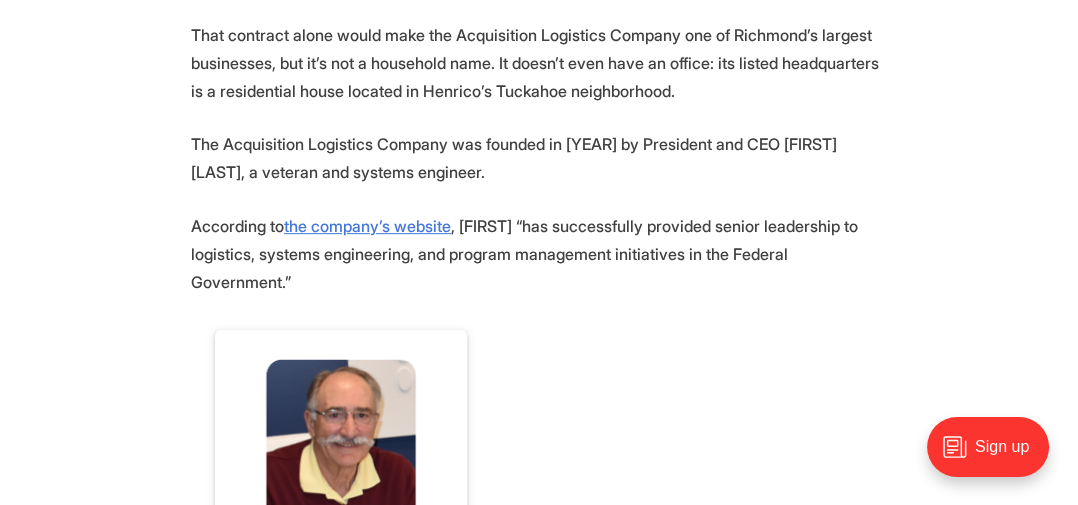 click on "On [MONTH] [DAY], the Acquisition Logistics Company  received a contract  worth a reported $[NUMBER] billion from the federal government for the construction and operation of an immigrant detention center in El Paso County, Texas at the Fort Bliss Army base. That contract alone would make the Acquisition Logistics Company one of Richmond’s largest businesses, but it’s not a household name. It doesn’t even have an office: its listed headquarters is a residential house located in Henrico’s Tuckahoe neighborhood. The Acquisition Logistics Company was founded in [YEAR] by President and CEO [FIRST] [LAST], a veteran and systems engineer. According to  the company’s website , [LAST] “has successfully provided senior leadership to logistics, systems engineering, and program management initiatives in the Federal Government.”
Screenshot from the company's website.
zoominfo . There are no office spaces or warehouses listed.
." at bounding box center [539, 925] 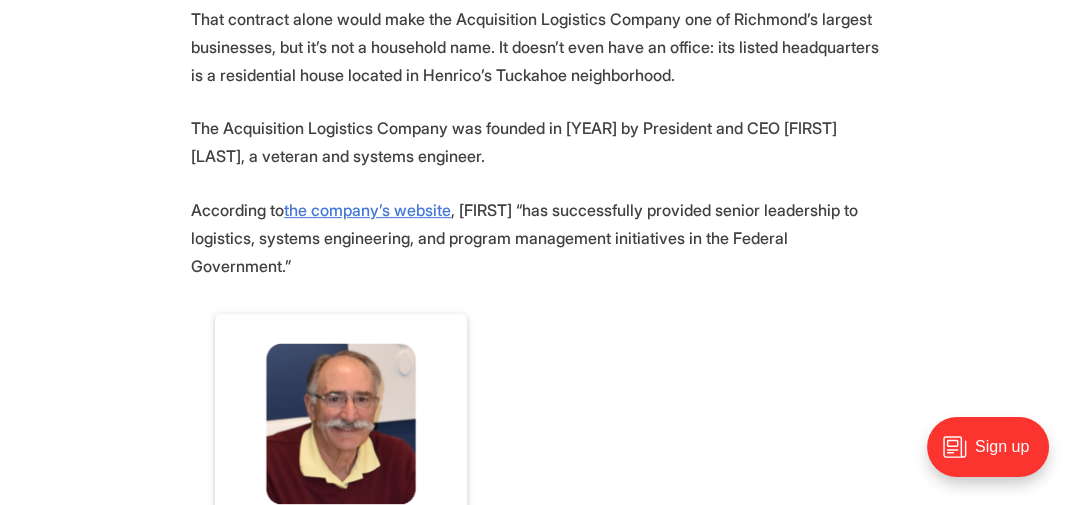 scroll, scrollTop: 1162, scrollLeft: 0, axis: vertical 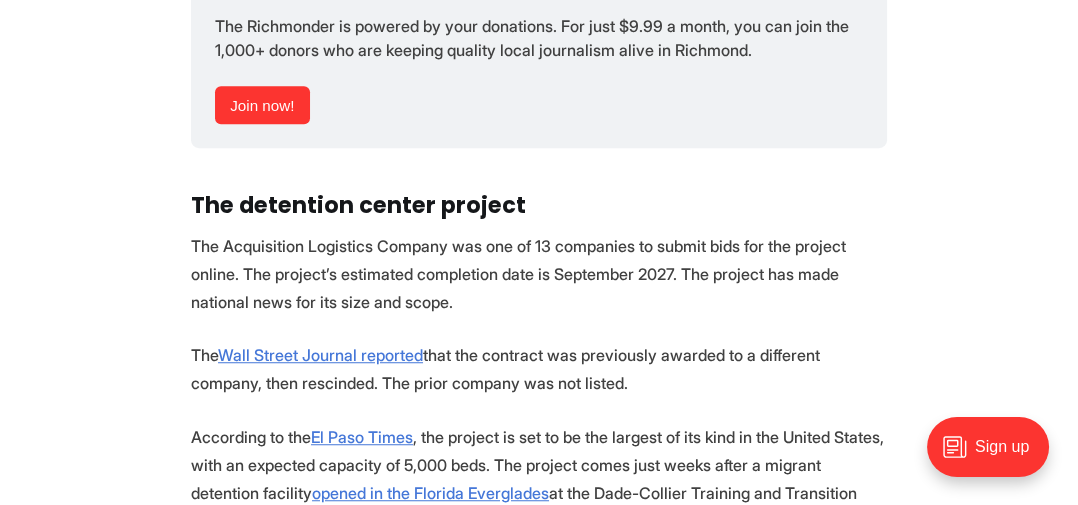 click on "On [MONTH] [DAY], the Acquisition Logistics Company  received a contract  worth a reported $[NUMBER] billion from the federal government for the construction and operation of an immigrant detention center in El Paso County, Texas at the Fort Bliss Army base. That contract alone would make the Acquisition Logistics Company one of Richmond’s largest businesses, but it’s not a household name. It doesn’t even have an office: its listed headquarters is a residential house located in Henrico’s Tuckahoe neighborhood. The Acquisition Logistics Company was founded in [YEAR] by President and CEO [FIRST] [LAST], a veteran and systems engineer. According to  the company’s website , [LAST] “has successfully provided senior leadership to logistics, systems engineering, and program management initiatives in the Federal Government.”
Screenshot from the company's website.
zoominfo . There are no office spaces or warehouses listed.
." at bounding box center [539, -11] 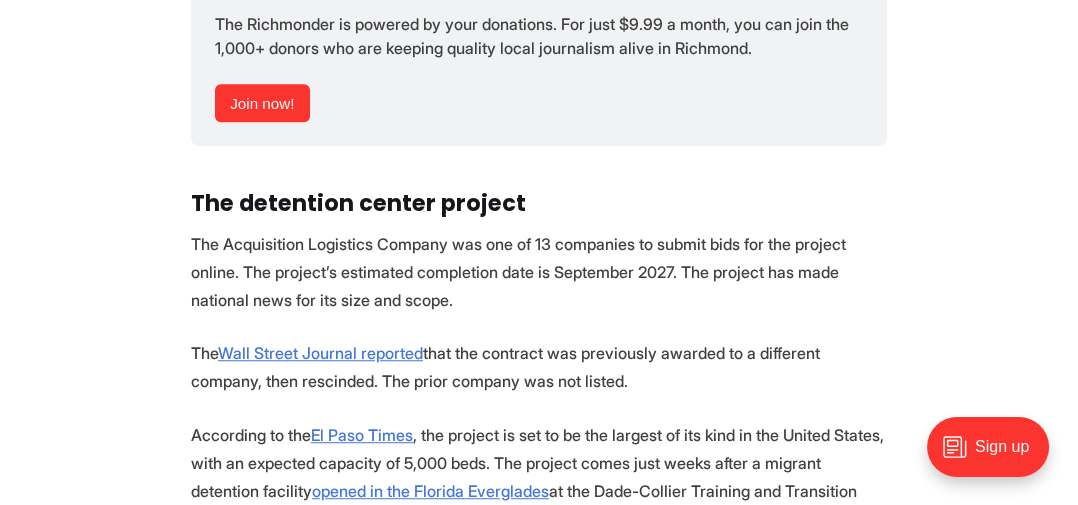 click on "On [MONTH] [DAY], the Acquisition Logistics Company  received a contract  worth a reported $[NUMBER] billion from the federal government for the construction and operation of an immigrant detention center in El Paso County, Texas at the Fort Bliss Army base. That contract alone would make the Acquisition Logistics Company one of Richmond’s largest businesses, but it’s not a household name. It doesn’t even have an office: its listed headquarters is a residential house located in Henrico’s Tuckahoe neighborhood. The Acquisition Logistics Company was founded in [YEAR] by President and CEO [FIRST] [LAST], a veteran and systems engineer. According to  the company’s website , [LAST] “has successfully provided senior leadership to logistics, systems engineering, and program management initiatives in the Federal Government.”
Screenshot from the company's website.
zoominfo . There are no office spaces or warehouses listed.
." at bounding box center [539, -13] 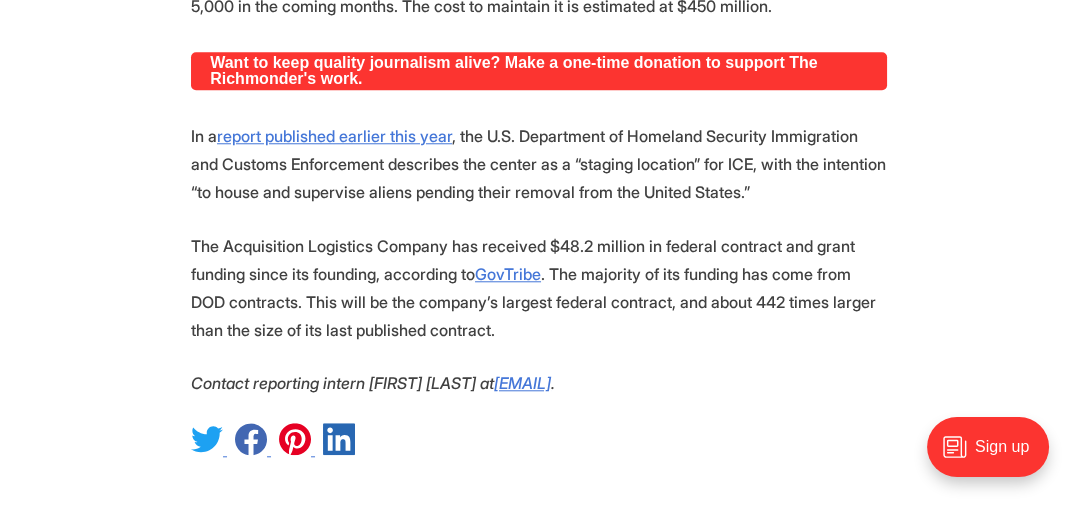 scroll, scrollTop: 2626, scrollLeft: 0, axis: vertical 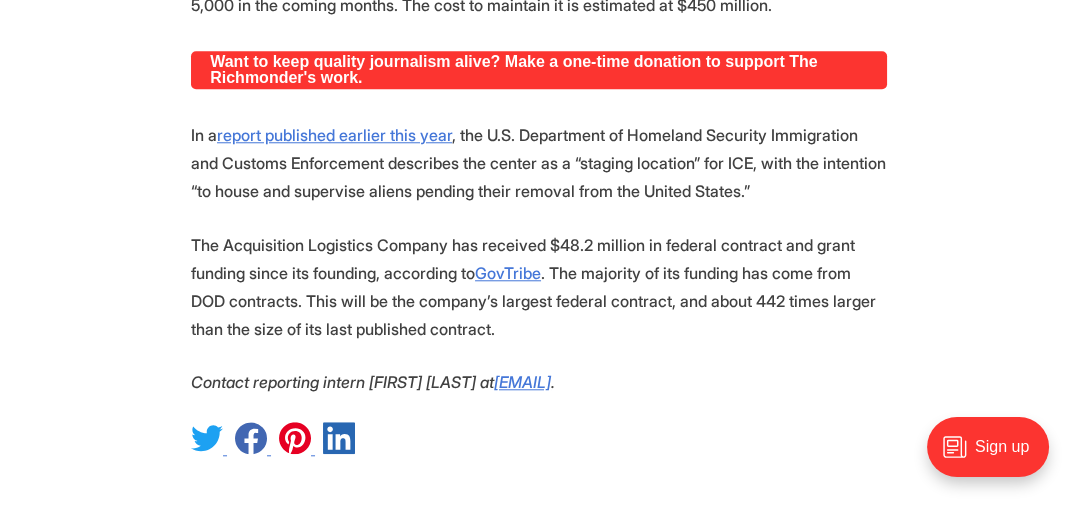 click on "On [MONTH] [DAY], the Acquisition Logistics Company  received a contract  worth a reported $[NUMBER] billion from the federal government for the construction and operation of an immigrant detention center in El Paso County, Texas at the Fort Bliss Army base. That contract alone would make the Acquisition Logistics Company one of Richmond’s largest businesses, but it’s not a household name. It doesn’t even have an office: its listed headquarters is a residential house located in Henrico’s Tuckahoe neighborhood. The Acquisition Logistics Company was founded in [YEAR] by President and CEO [FIRST] [LAST], a veteran and systems engineer. According to  the company’s website , [LAST] “has successfully provided senior leadership to logistics, systems engineering, and program management initiatives in the Federal Government.”
Screenshot from the company's website.
zoominfo . There are no office spaces or warehouses listed.
." at bounding box center (539, -555) 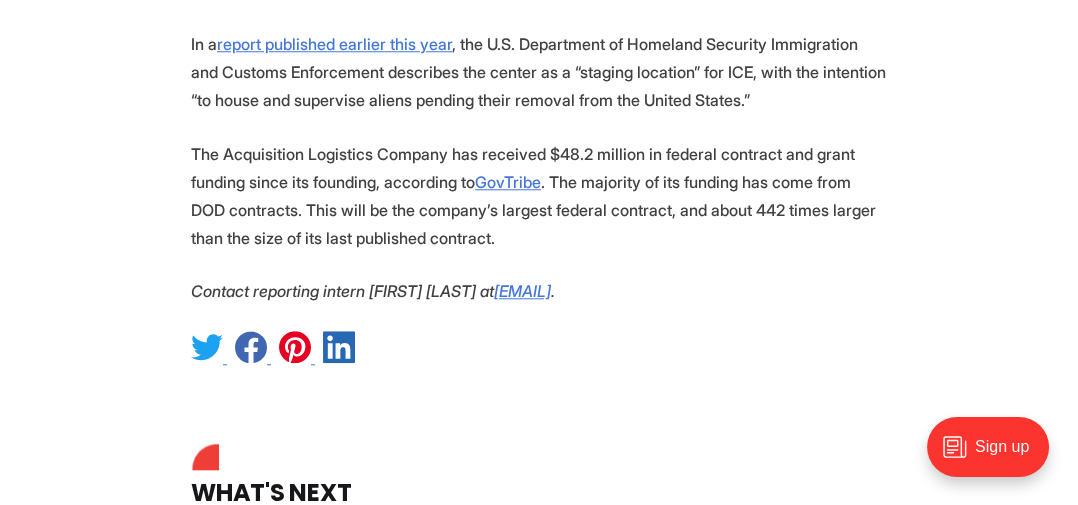 scroll, scrollTop: 2729, scrollLeft: 0, axis: vertical 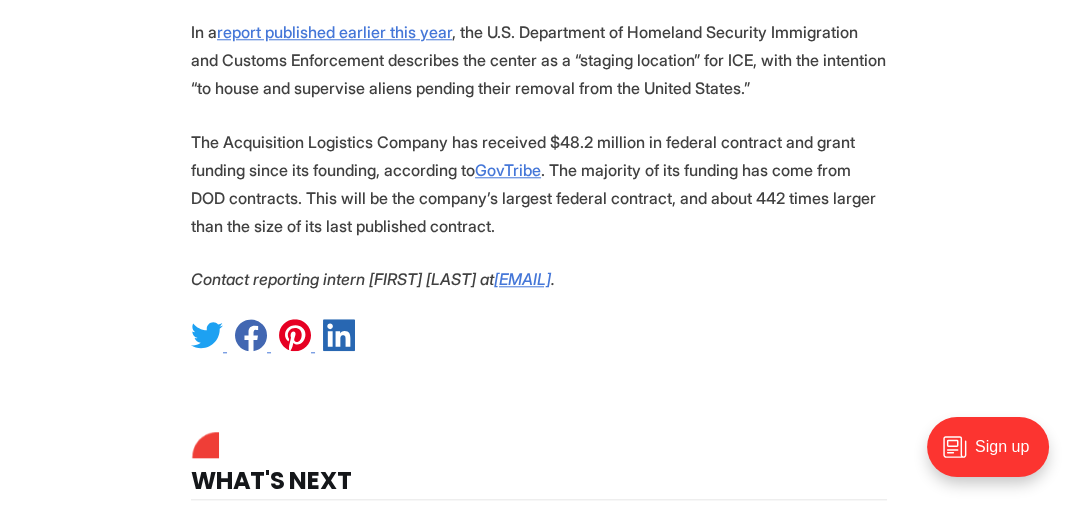 click on "On [MONTH] [DAY], the Acquisition Logistics Company  received a contract  worth a reported $[NUMBER] billion from the federal government for the construction and operation of an immigrant detention center in El Paso County, Texas at the Fort Bliss Army base. That contract alone would make the Acquisition Logistics Company one of Richmond’s largest businesses, but it’s not a household name. It doesn’t even have an office: its listed headquarters is a residential house located in Henrico’s Tuckahoe neighborhood. The Acquisition Logistics Company was founded in [YEAR] by President and CEO [FIRST] [LAST], a veteran and systems engineer. According to  the company’s website , [LAST] “has successfully provided senior leadership to logistics, systems engineering, and program management initiatives in the Federal Government.”
Screenshot from the company's website.
zoominfo . There are no office spaces or warehouses listed.
." at bounding box center (539, -658) 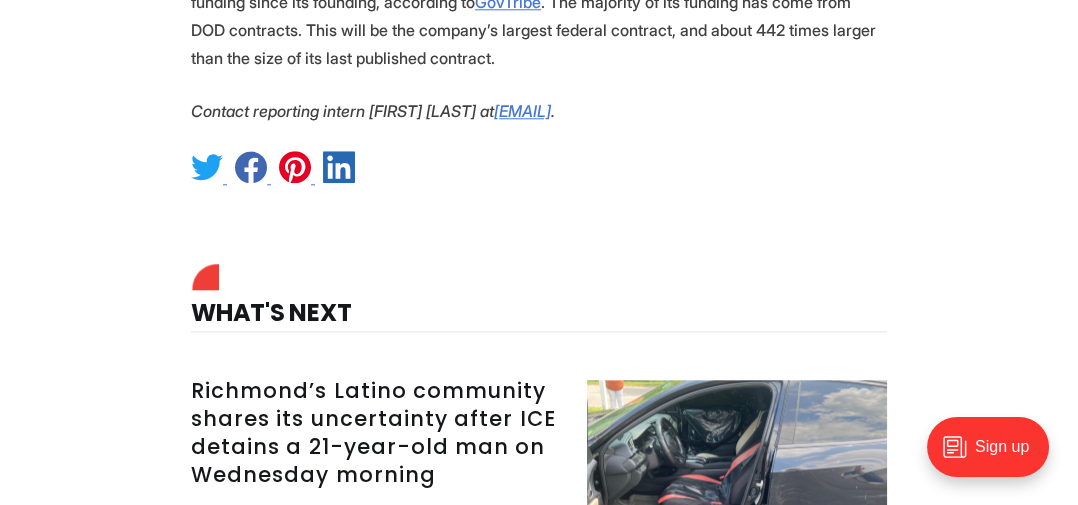 scroll, scrollTop: 2899, scrollLeft: 0, axis: vertical 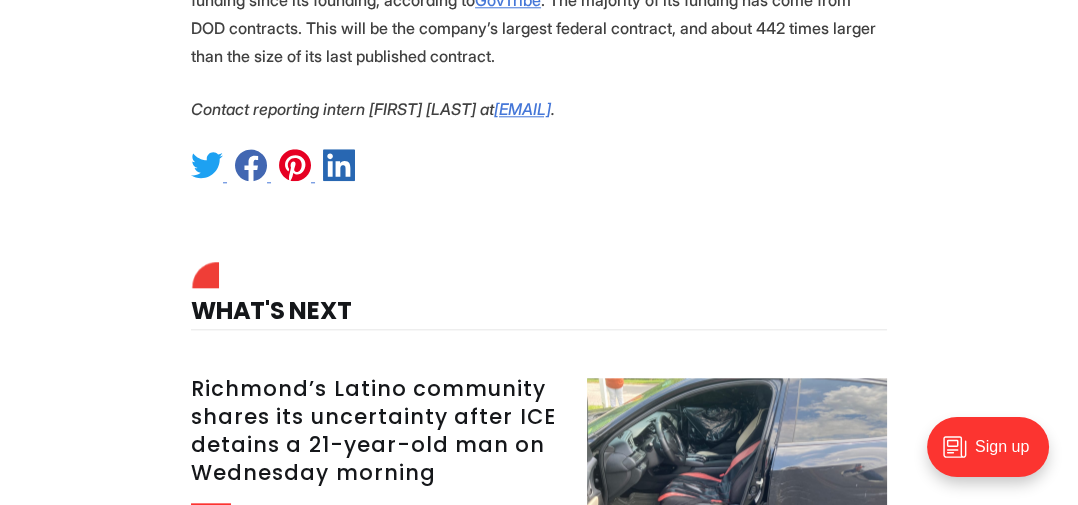 click on "On [MONTH] [DAY], the Acquisition Logistics Company  received a contract  worth a reported $[NUMBER] billion from the federal government for the construction and operation of an immigrant detention center in El Paso County, Texas at the Fort Bliss Army base. That contract alone would make the Acquisition Logistics Company one of Richmond’s largest businesses, but it’s not a household name. It doesn’t even have an office: its listed headquarters is a residential house located in Henrico’s Tuckahoe neighborhood. The Acquisition Logistics Company was founded in [YEAR] by President and CEO [FIRST] [LAST], a veteran and systems engineer. According to  the company’s website , [LAST] “has successfully provided senior leadership to logistics, systems engineering, and program management initiatives in the Federal Government.”
Screenshot from the company's website.
zoominfo . There are no office spaces or warehouses listed.
." at bounding box center (539, -828) 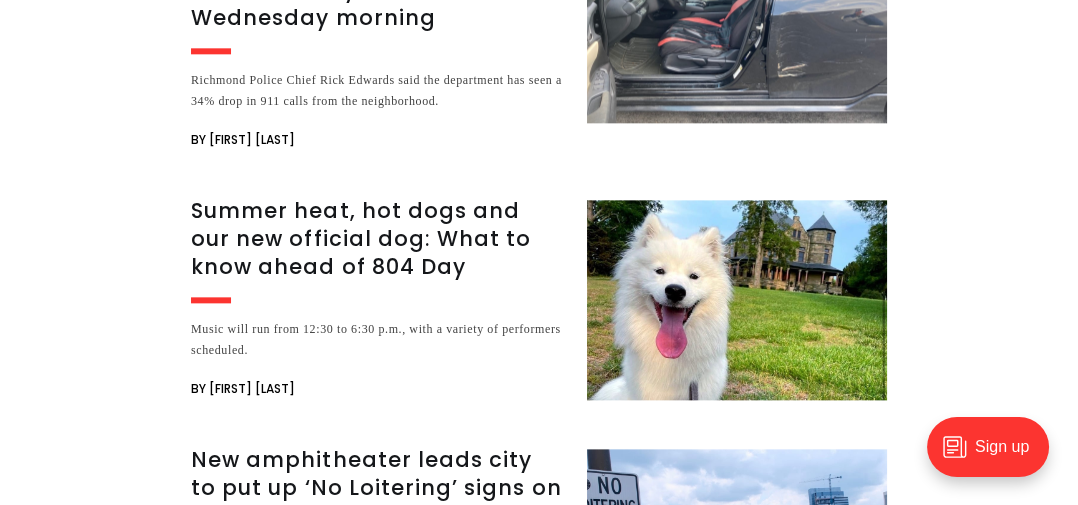 scroll, scrollTop: 3358, scrollLeft: 0, axis: vertical 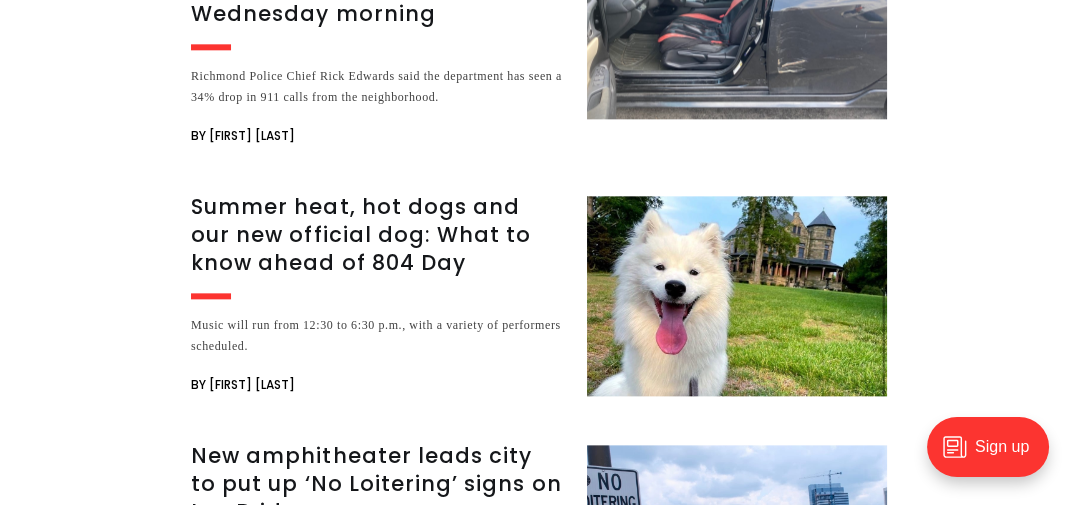 click on "On [MONTH] [DAY], the Acquisition Logistics Company  received a contract  worth a reported $[NUMBER] billion from the federal government for the construction and operation of an immigrant detention center in El Paso County, Texas at the Fort Bliss Army base. That contract alone would make the Acquisition Logistics Company one of Richmond’s largest businesses, but it’s not a household name. It doesn’t even have an office: its listed headquarters is a residential house located in Henrico’s Tuckahoe neighborhood. The Acquisition Logistics Company was founded in [YEAR] by President and CEO [FIRST] [LAST], a veteran and systems engineer. According to  the company’s website , [LAST] “has successfully provided senior leadership to logistics, systems engineering, and program management initiatives in the Federal Government.”
Screenshot from the company's website.
zoominfo . There are no office spaces or warehouses listed.
." at bounding box center [539, -1287] 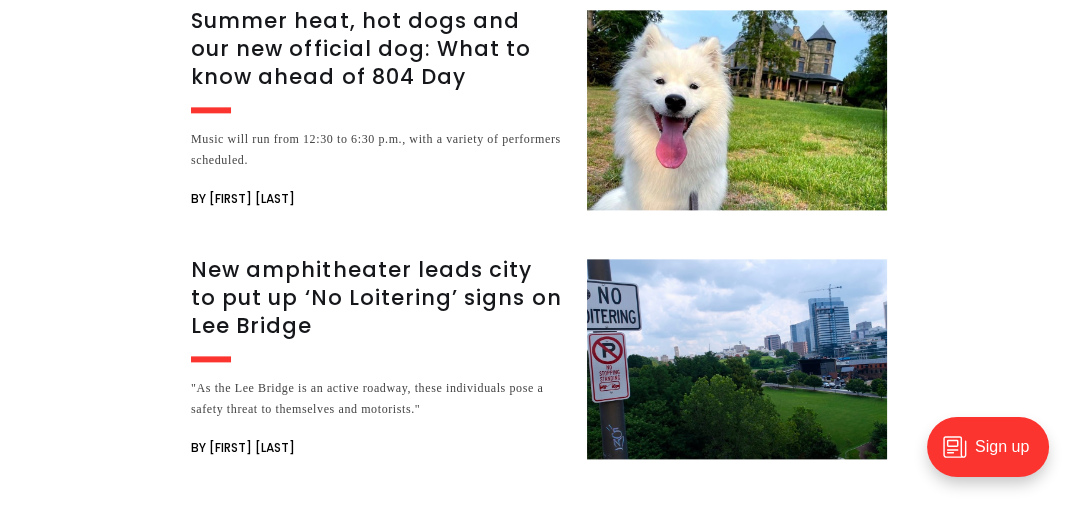 click on "On [MONTH] [DAY], the Acquisition Logistics Company  received a contract  worth a reported $[NUMBER] billion from the federal government for the construction and operation of an immigrant detention center in El Paso County, Texas at the Fort Bliss Army base. That contract alone would make the Acquisition Logistics Company one of Richmond’s largest businesses, but it’s not a household name. It doesn’t even have an office: its listed headquarters is a residential house located in Henrico’s Tuckahoe neighborhood. The Acquisition Logistics Company was founded in [YEAR] by President and CEO [FIRST] [LAST], a veteran and systems engineer. According to  the company’s website , [LAST] “has successfully provided senior leadership to logistics, systems engineering, and program management initiatives in the Federal Government.”
Screenshot from the company's website.
zoominfo . There are no office spaces or warehouses listed.
." at bounding box center (539, -1473) 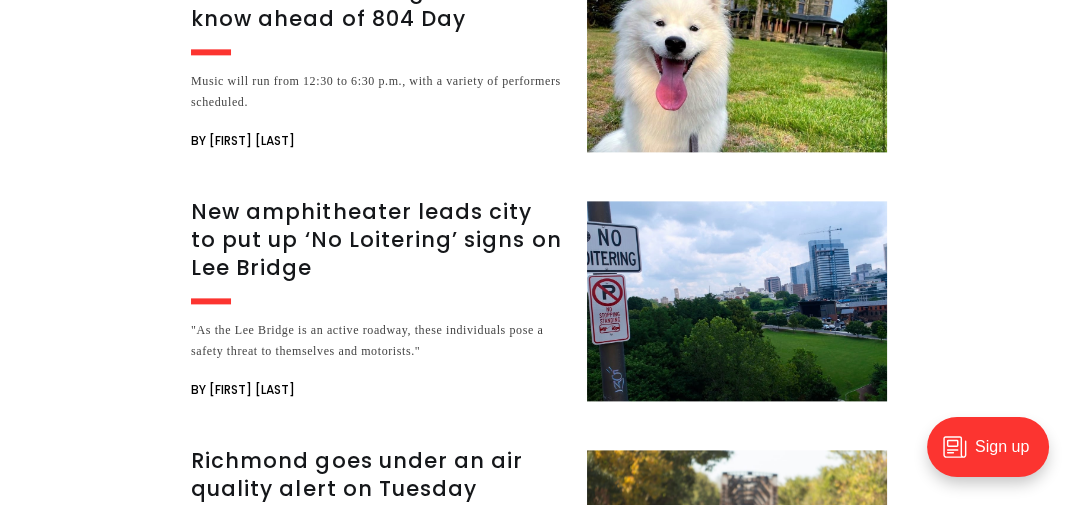 click on "On [MONTH] [DAY], the Acquisition Logistics Company  received a contract  worth a reported $[NUMBER] billion from the federal government for the construction and operation of an immigrant detention center in El Paso County, Texas at the Fort Bliss Army base. That contract alone would make the Acquisition Logistics Company one of Richmond’s largest businesses, but it’s not a household name. It doesn’t even have an office: its listed headquarters is a residential house located in Henrico’s Tuckahoe neighborhood. The Acquisition Logistics Company was founded in [YEAR] by President and CEO [FIRST] [LAST], a veteran and systems engineer. According to  the company’s website , [LAST] “has successfully provided senior leadership to logistics, systems engineering, and program management initiatives in the Federal Government.”
Screenshot from the company's website.
zoominfo . There are no office spaces or warehouses listed.
." at bounding box center [539, -1531] 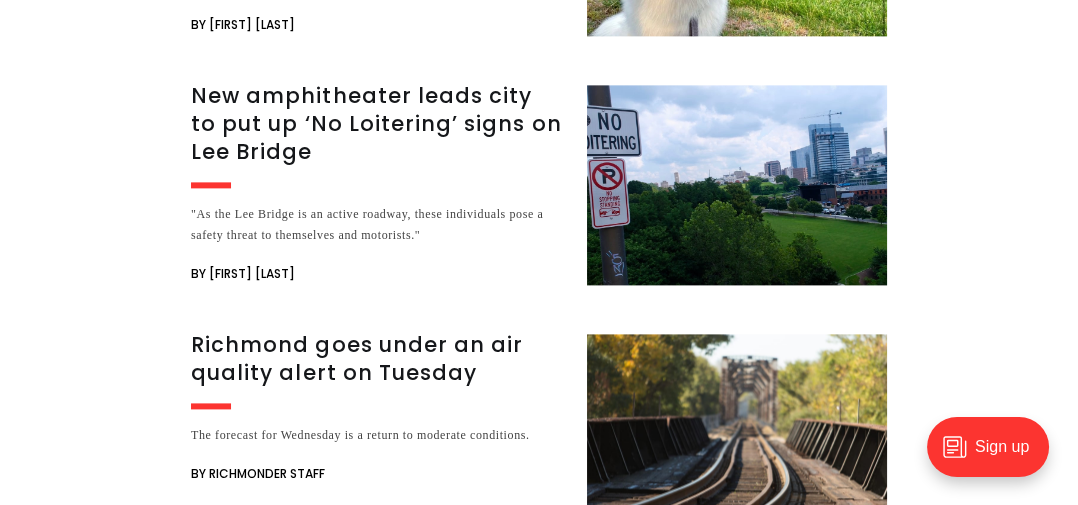 click on "On [MONTH] [DAY], the Acquisition Logistics Company  received a contract  worth a reported $[NUMBER] billion from the federal government for the construction and operation of an immigrant detention center in El Paso County, Texas at the Fort Bliss Army base. That contract alone would make the Acquisition Logistics Company one of Richmond’s largest businesses, but it’s not a household name. It doesn’t even have an office: its listed headquarters is a residential house located in Henrico’s Tuckahoe neighborhood. The Acquisition Logistics Company was founded in [YEAR] by President and CEO [FIRST] [LAST], a veteran and systems engineer. According to  the company’s website , [LAST] “has successfully provided senior leadership to logistics, systems engineering, and program management initiatives in the Federal Government.”
Screenshot from the company's website.
zoominfo . There are no office spaces or warehouses listed.
." at bounding box center (539, -1647) 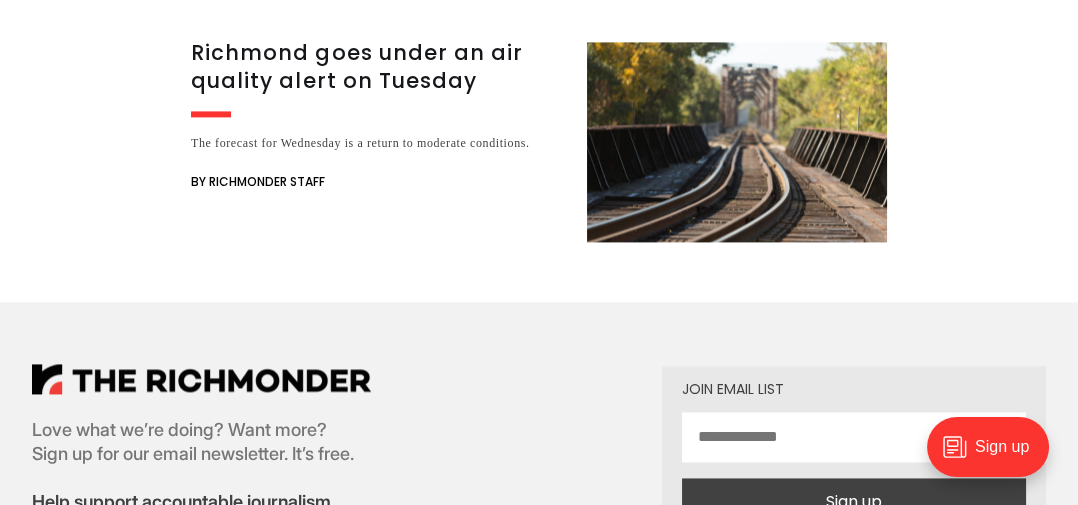 scroll, scrollTop: 4014, scrollLeft: 0, axis: vertical 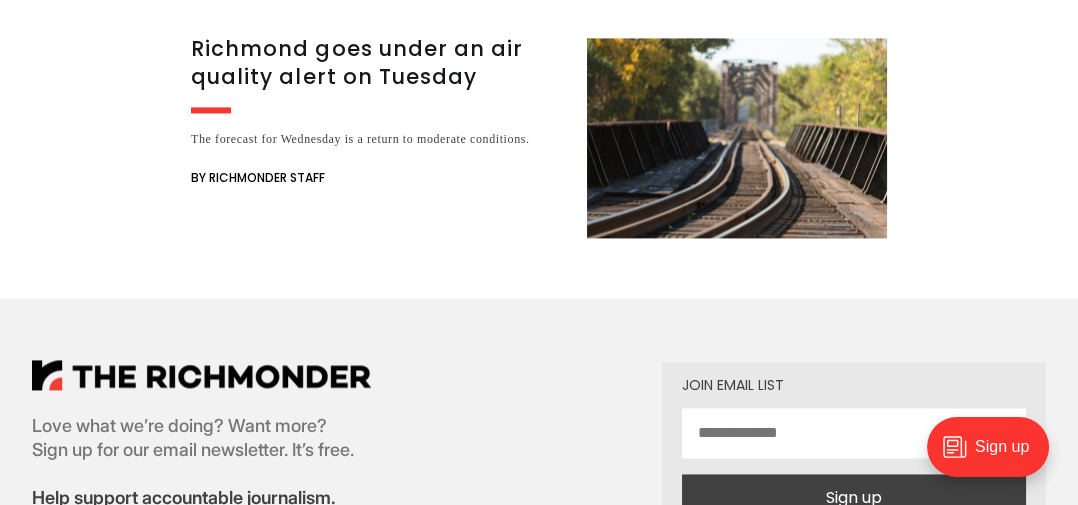 click on "Local News
This Tuckahoe home won a $[NUMBER] billion contract for an ICE detention center. The owner isn't talking.
[FIRST] [LAST]
[MONTH] [DAY], [YEAR] | [HOUR]:[MINUTE] [AMPM]
[NUMBER] min
The home in suburban Richmond is listed as the headquarters address for The Acquisition Logistics Company.
On [MONTH] [DAY], the Acquisition Logistics Company  received a contract The Acquisition Logistics Company was founded in [YEAR] by President and CEO [FIRST] [LAST], a veteran and systems engineer." at bounding box center (539, -1629) 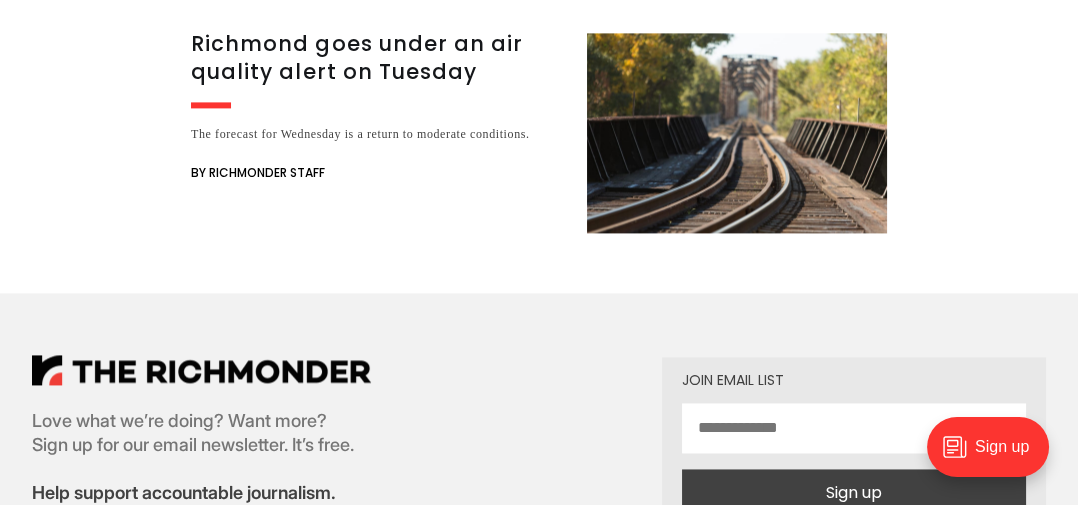 scroll, scrollTop: 4020, scrollLeft: 0, axis: vertical 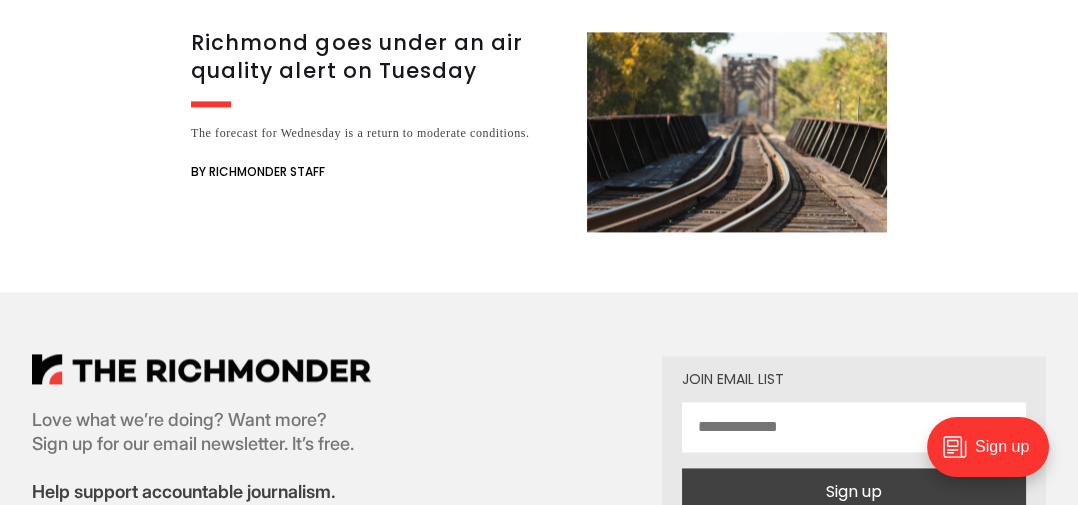 click on "Local News
This Tuckahoe home won a $[NUMBER] billion contract for an ICE detention center. The owner isn't talking.
[FIRST] [LAST]
[MONTH] [DAY], [YEAR] | [HOUR]:[MINUTE] [AMPM]
[NUMBER] min
The home in suburban Richmond is listed as the headquarters address for The Acquisition Logistics Company.
On [MONTH] [DAY], the Acquisition Logistics Company  received a contract The Acquisition Logistics Company was founded in [YEAR] by President and CEO [FIRST] [LAST], a veteran and systems engineer." at bounding box center [539, -1635] 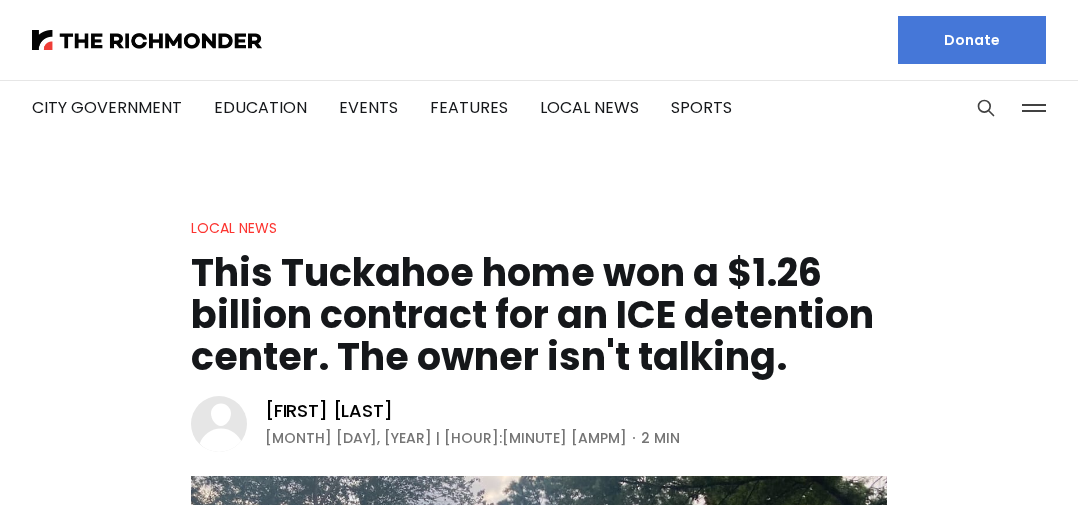 scroll, scrollTop: 0, scrollLeft: 0, axis: both 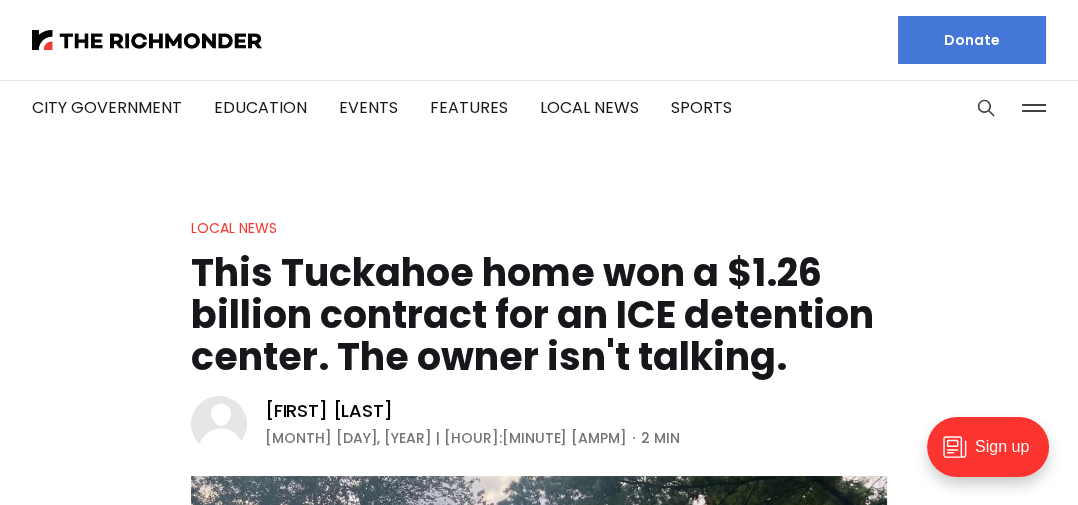 click on "Local News
This Tuckahoe home won a $[NUMBER] billion contract for an ICE detention center. The owner isn't talking.
[FIRST] [LAST]
[MONTH] [DAY], [YEAR] | [HOUR]:[MINUTE] [AMPM]
[NUMBER] min
The home in suburban Richmond is listed as the headquarters address for The Acquisition Logistics Company." at bounding box center [539, 616] 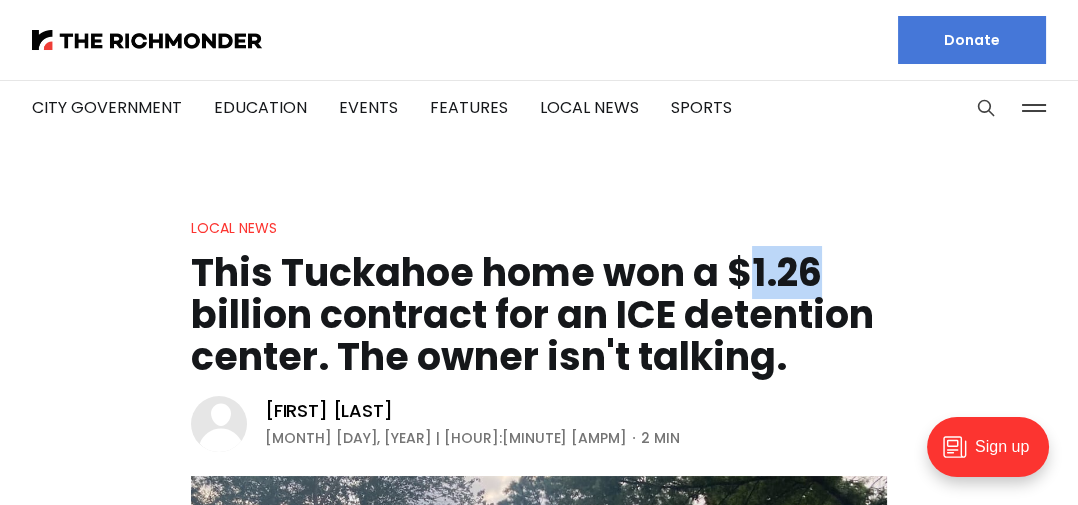 click on "Local News
This Tuckahoe home won a $[NUMBER] billion contract for an ICE detention center. The owner isn't talking.
[FIRST] [LAST]
[MONTH] [DAY], [YEAR] | [HOUR]:[MINUTE] [AMPM]
[NUMBER] min
The home in suburban Richmond is listed as the headquarters address for The Acquisition Logistics Company." at bounding box center [539, 616] 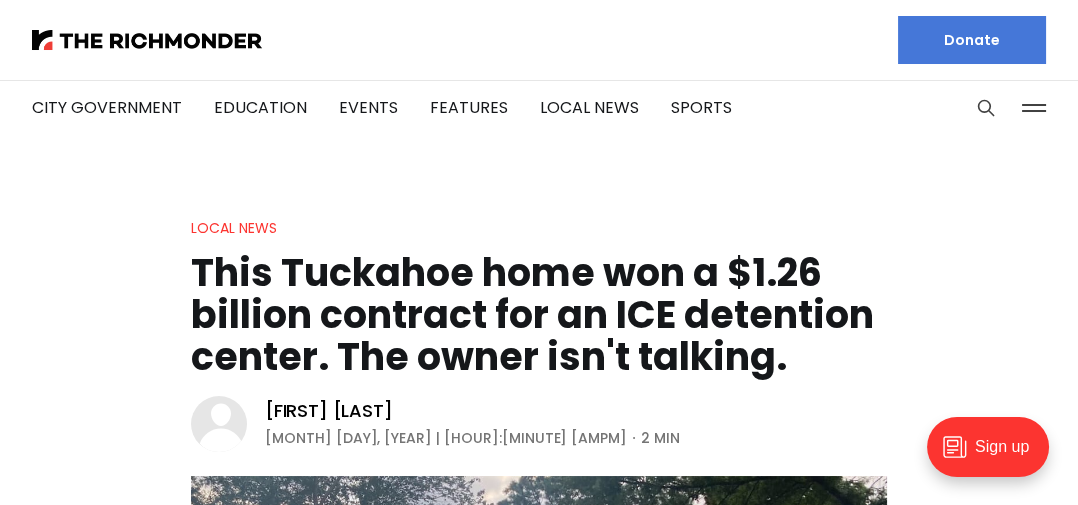 click on "Local News
This Tuckahoe home won a $[NUMBER] billion contract for an ICE detention center. The owner isn't talking.
[FIRST] [LAST]
[MONTH] [DAY], [YEAR] | [HOUR]:[MINUTE] [AMPM]
[NUMBER] min
The home in suburban Richmond is listed as the headquarters address for The Acquisition Logistics Company." at bounding box center [539, 616] 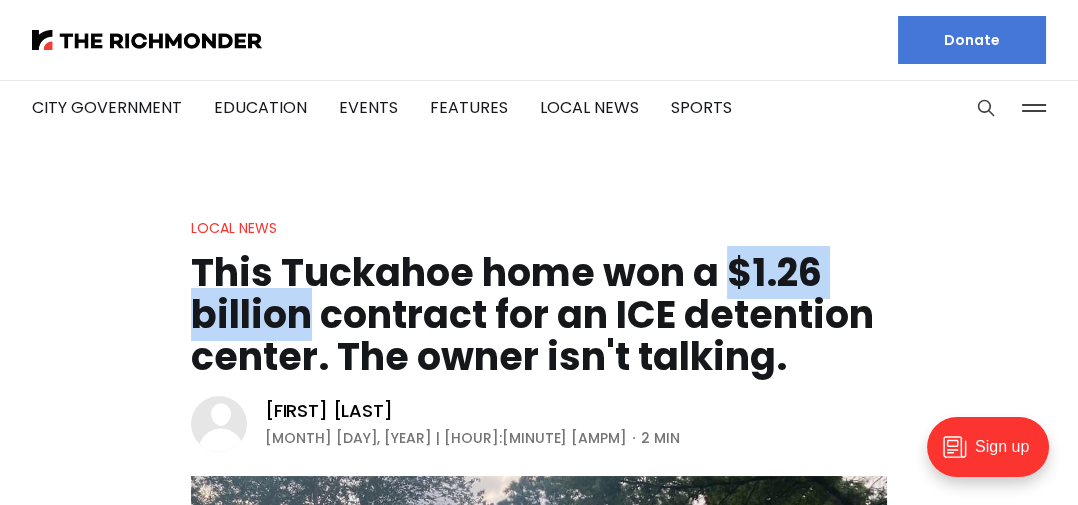 click on "Local News
This Tuckahoe home won a $[NUMBER] billion contract for an ICE detention center. The owner isn't talking.
[FIRST] [LAST]
[MONTH] [DAY], [YEAR] | [HOUR]:[MINUTE] [AMPM]
[NUMBER] min
The home in suburban Richmond is listed as the headquarters address for The Acquisition Logistics Company." at bounding box center (539, 616) 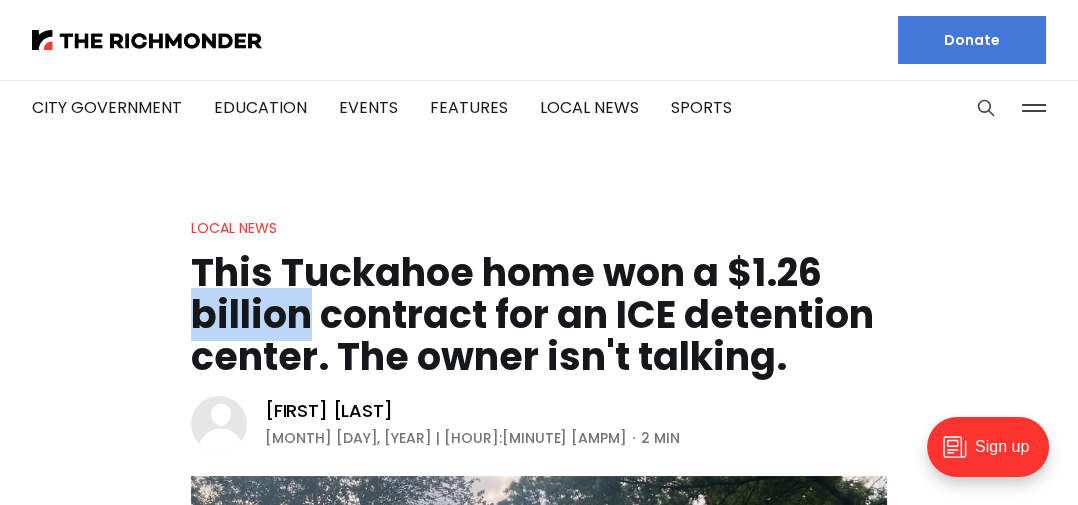 click on "Local News
This Tuckahoe home won a $[NUMBER] billion contract for an ICE detention center. The owner isn't talking.
[FIRST] [LAST]
[MONTH] [DAY], [YEAR] | [HOUR]:[MINUTE] [AMPM]
[NUMBER] min
The home in suburban Richmond is listed as the headquarters address for The Acquisition Logistics Company." at bounding box center [539, 616] 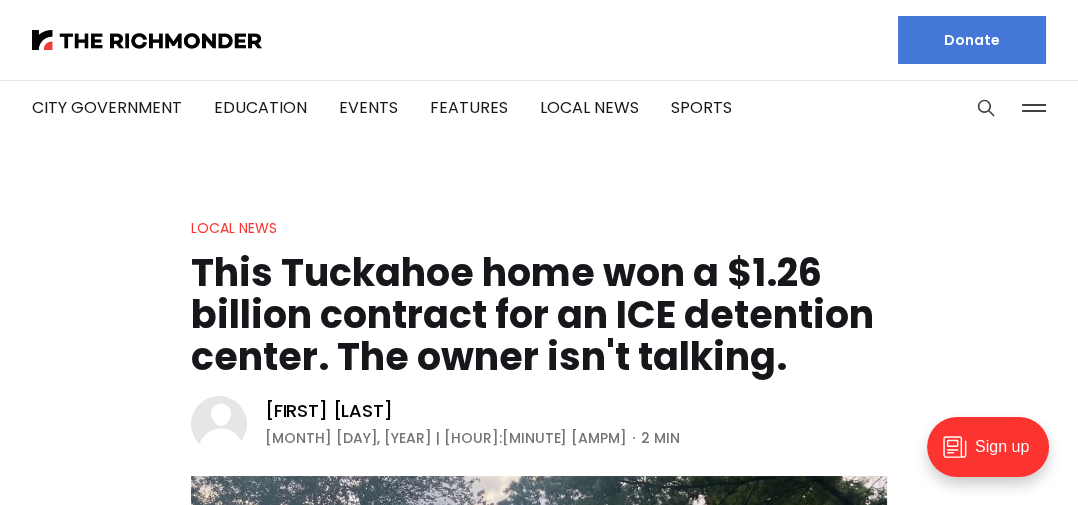 click on "Local News
This Tuckahoe home won a $[NUMBER] billion contract for an ICE detention center. The owner isn't talking.
[FIRST] [LAST]
[MONTH] [DAY], [YEAR] | [HOUR]:[MINUTE] [AMPM]
[NUMBER] min
The home in suburban Richmond is listed as the headquarters address for The Acquisition Logistics Company." at bounding box center (539, 616) 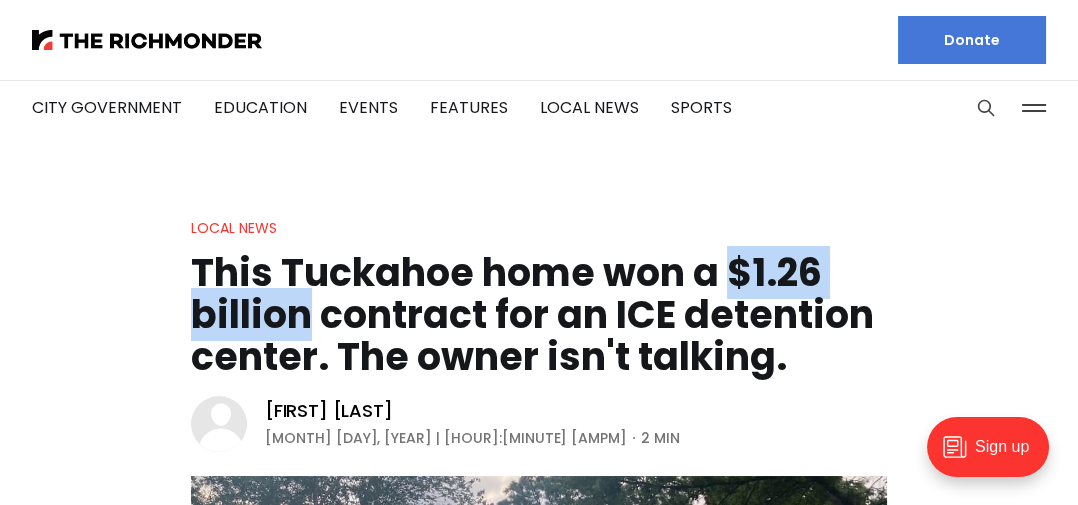 scroll, scrollTop: 3, scrollLeft: 0, axis: vertical 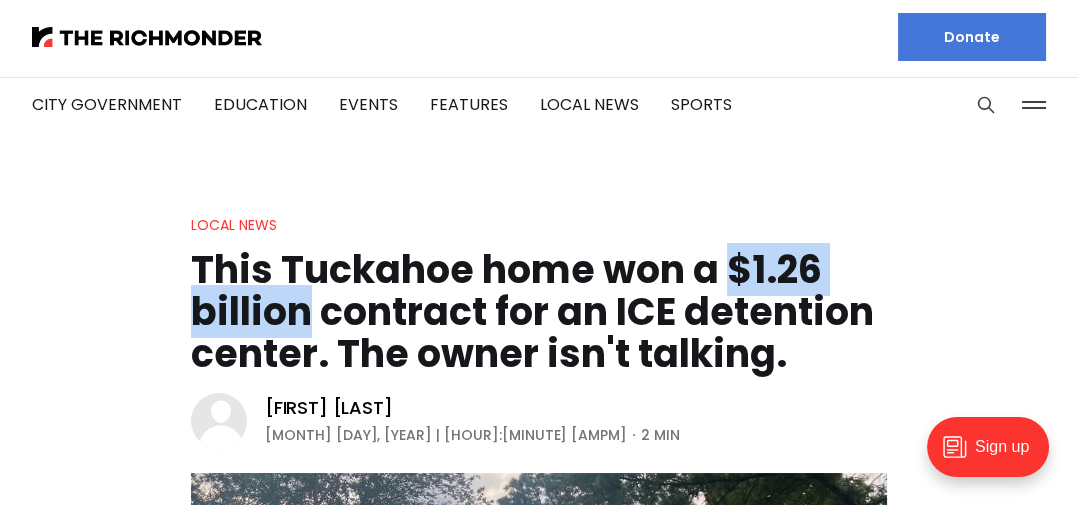 click on "Local News
This Tuckahoe home won a $[NUMBER] billion contract for an ICE detention center. The owner isn't talking.
[FIRST] [LAST]
[MONTH] [DAY], [YEAR] | [HOUR]:[MINUTE] [AMPM]
[NUMBER] min
The home in suburban Richmond is listed as the headquarters address for The Acquisition Logistics Company." at bounding box center (539, 613) 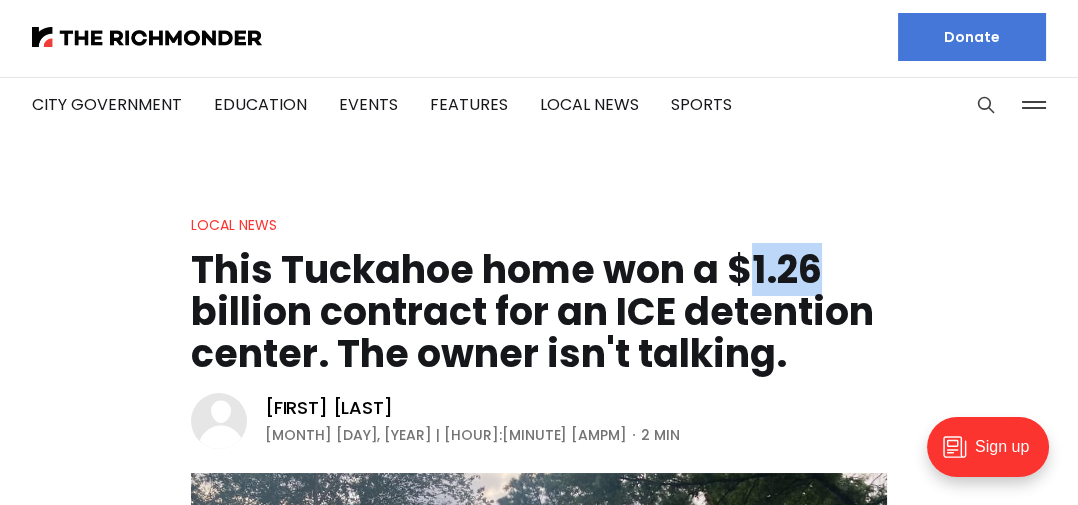 click on "Local News
This Tuckahoe home won a $[NUMBER] billion contract for an ICE detention center. The owner isn't talking.
[FIRST] [LAST]
[MONTH] [DAY], [YEAR] | [HOUR]:[MINUTE] [AMPM]
[NUMBER] min
The home in suburban Richmond is listed as the headquarters address for The Acquisition Logistics Company." at bounding box center [539, 613] 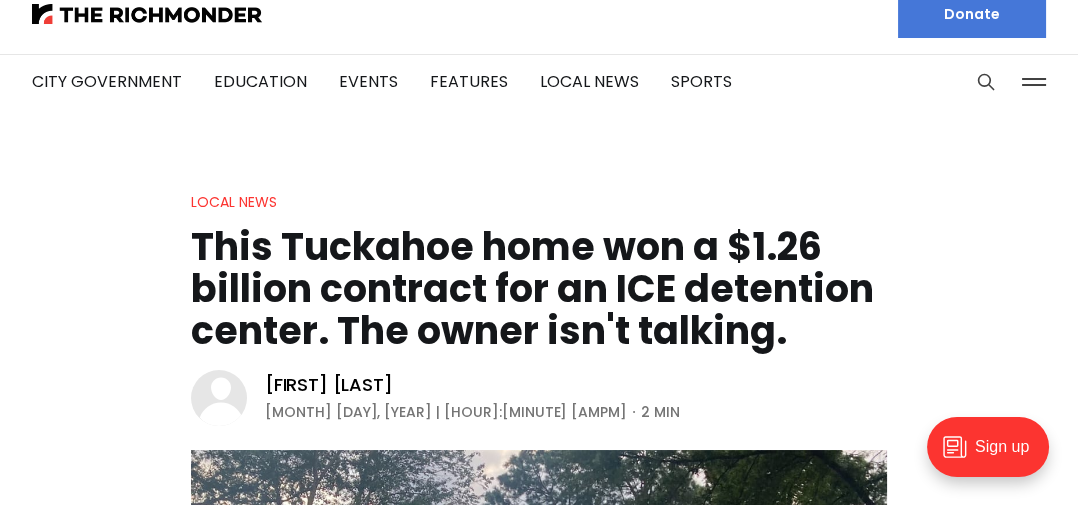 scroll, scrollTop: 0, scrollLeft: 0, axis: both 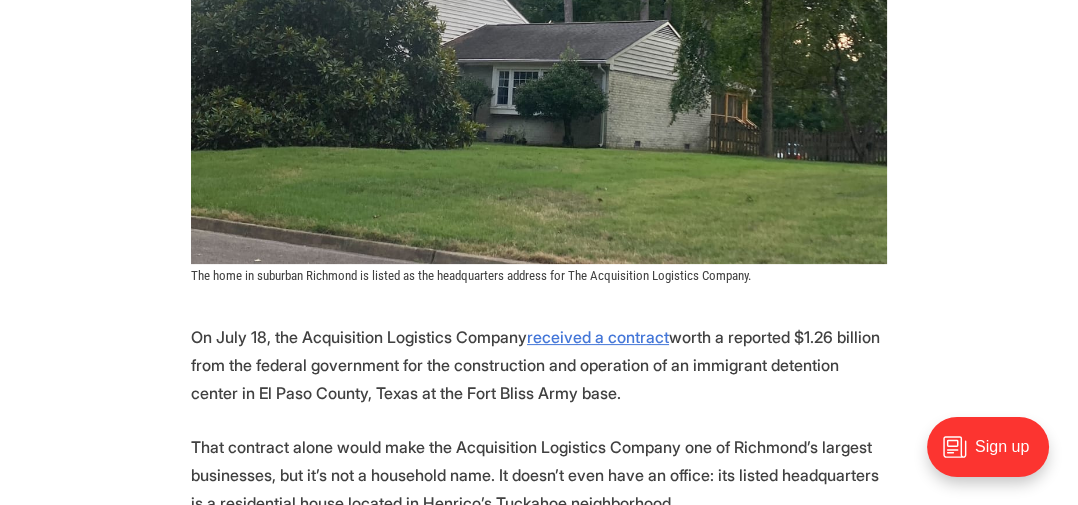 click on "Local News
This Tuckahoe home won a $[NUMBER] billion contract for an ICE detention center. The owner isn't talking.
[FIRST] [LAST]
[MONTH] [DAY], [YEAR] | [HOUR]:[MINUTE] [AMPM]
[NUMBER] min
The home in suburban Richmond is listed as the headquarters address for The Acquisition Logistics Company.
On [MONTH] [DAY], the Acquisition Logistics Company  received a contract The Acquisition Logistics Company was founded in [YEAR] by President and CEO [FIRST] [LAST], a veteran and systems engineer." at bounding box center [539, 917] 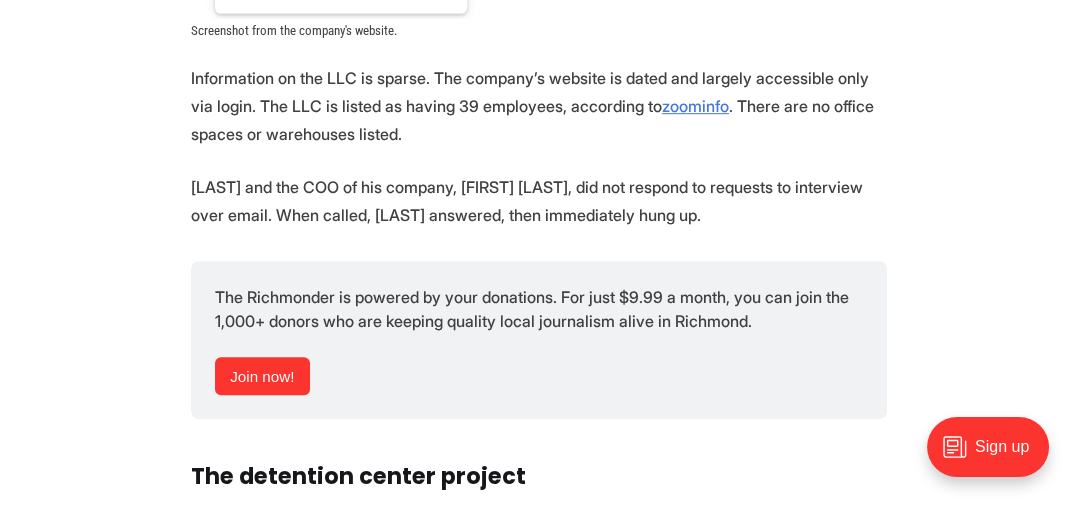 scroll, scrollTop: 1811, scrollLeft: 0, axis: vertical 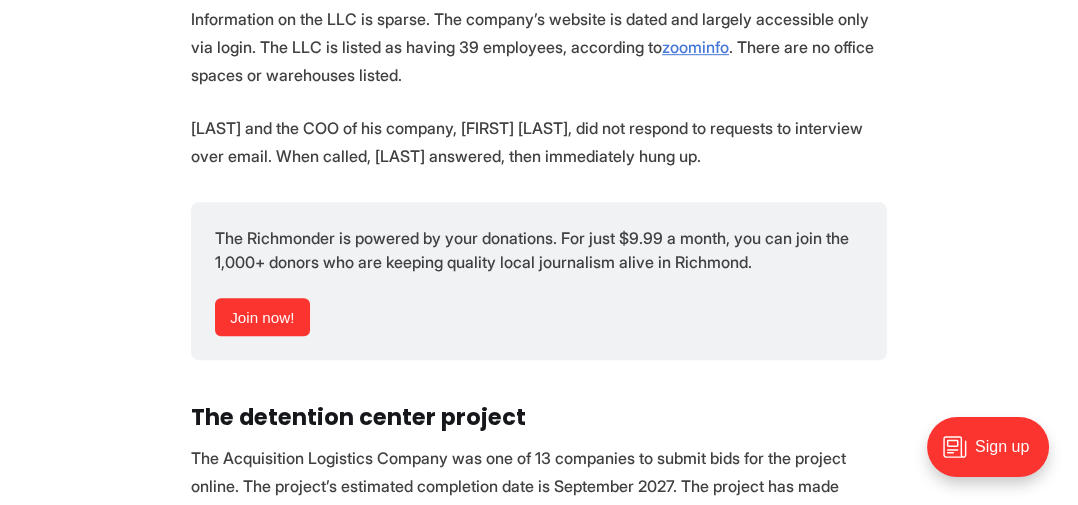 click on "On [MONTH] [DAY], the Acquisition Logistics Company  received a contract  worth a reported $[NUMBER] billion from the federal government for the construction and operation of an immigrant detention center in El Paso County, Texas at the Fort Bliss Army base. That contract alone would make the Acquisition Logistics Company one of Richmond’s largest businesses, but it’s not a household name. It doesn’t even have an office: its listed headquarters is a residential house located in Henrico’s Tuckahoe neighborhood. The Acquisition Logistics Company was founded in [YEAR] by President and CEO [FIRST] [LAST], a veteran and systems engineer. According to  the company’s website , [LAST] “has successfully provided senior leadership to logistics, systems engineering, and program management initiatives in the Federal Government.”
Screenshot from the company's website.
zoominfo . There are no office spaces or warehouses listed.
." at bounding box center (539, 201) 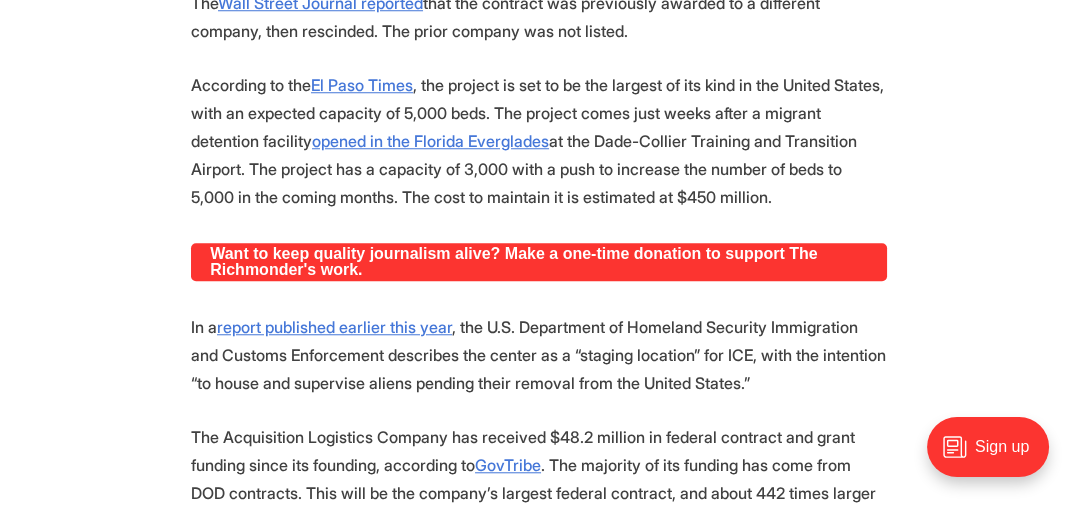 scroll, scrollTop: 2440, scrollLeft: 0, axis: vertical 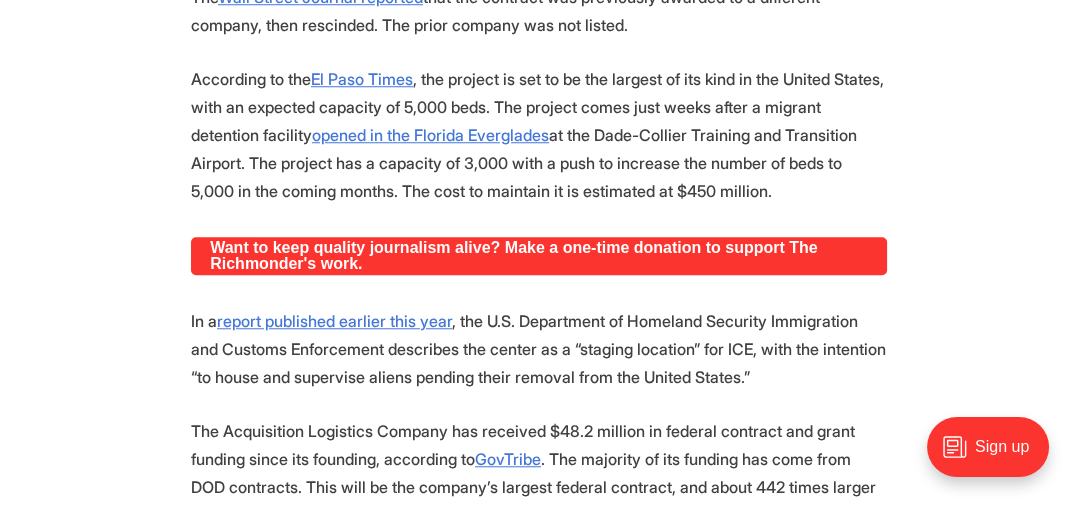 click on "On [MONTH] [DAY], the Acquisition Logistics Company  received a contract  worth a reported $[NUMBER] billion from the federal government for the construction and operation of an immigrant detention center in El Paso County, Texas at the Fort Bliss Army base. That contract alone would make the Acquisition Logistics Company one of Richmond’s largest businesses, but it’s not a household name. It doesn’t even have an office: its listed headquarters is a residential house located in Henrico’s Tuckahoe neighborhood. The Acquisition Logistics Company was founded in [YEAR] by President and CEO [FIRST] [LAST], a veteran and systems engineer. According to  the company’s website , [LAST] “has successfully provided senior leadership to logistics, systems engineering, and program management initiatives in the Federal Government.”
Screenshot from the company's website.
zoominfo . There are no office spaces or warehouses listed.
." at bounding box center [539, -369] 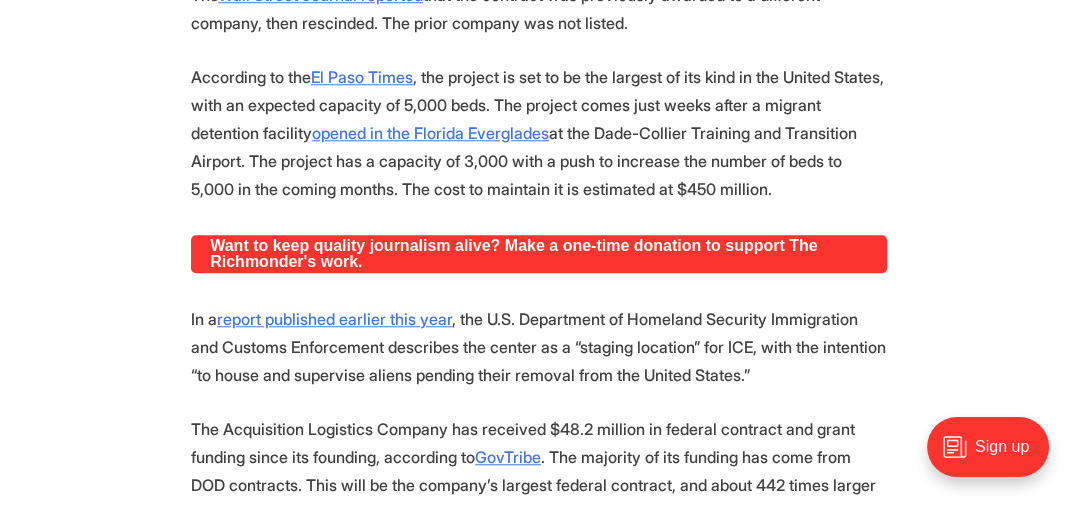 scroll, scrollTop: 2445, scrollLeft: 0, axis: vertical 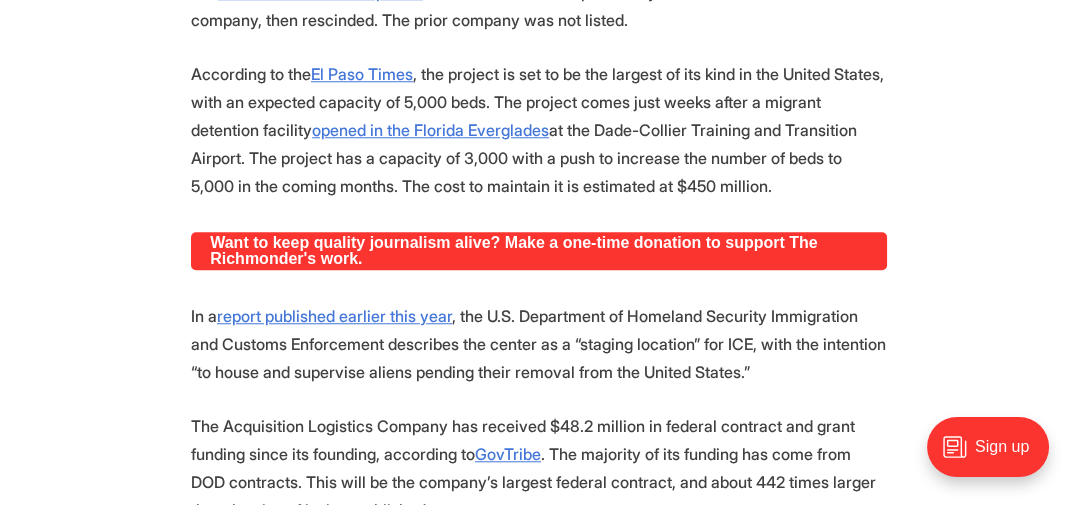 click on "On [MONTH] [DAY], the Acquisition Logistics Company  received a contract  worth a reported $[NUMBER] billion from the federal government for the construction and operation of an immigrant detention center in El Paso County, Texas at the Fort Bliss Army base. That contract alone would make the Acquisition Logistics Company one of Richmond’s largest businesses, but it’s not a household name. It doesn’t even have an office: its listed headquarters is a residential house located in Henrico’s Tuckahoe neighborhood. The Acquisition Logistics Company was founded in [YEAR] by President and CEO [FIRST] [LAST], a veteran and systems engineer. According to  the company’s website , [LAST] “has successfully provided senior leadership to logistics, systems engineering, and program management initiatives in the Federal Government.”
Screenshot from the company's website.
zoominfo . There are no office spaces or warehouses listed.
." at bounding box center (539, -374) 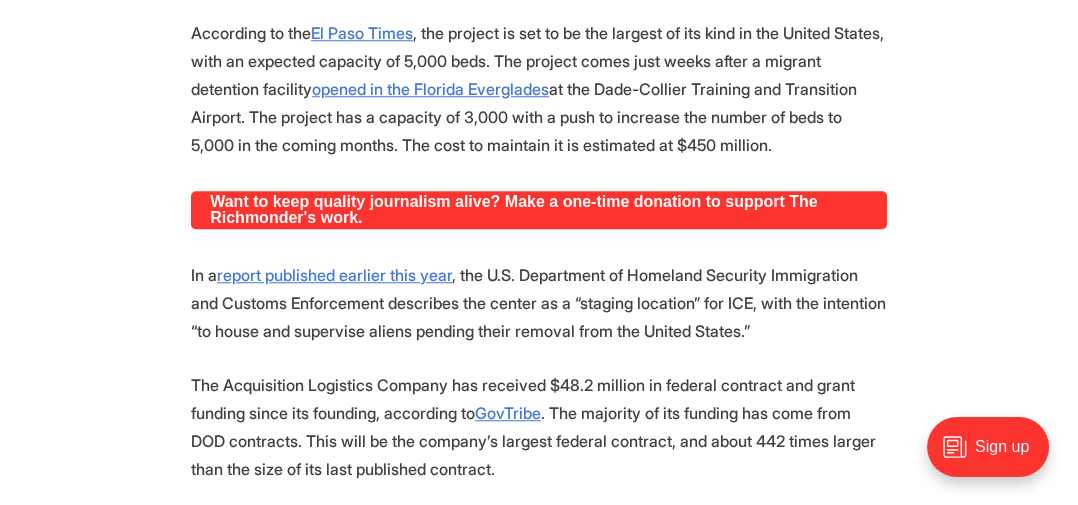 click on "On [MONTH] [DAY], the Acquisition Logistics Company  received a contract  worth a reported $[NUMBER] billion from the federal government for the construction and operation of an immigrant detention center in El Paso County, Texas at the Fort Bliss Army base. That contract alone would make the Acquisition Logistics Company one of Richmond’s largest businesses, but it’s not a household name. It doesn’t even have an office: its listed headquarters is a residential house located in Henrico’s Tuckahoe neighborhood. The Acquisition Logistics Company was founded in [YEAR] by President and CEO [FIRST] [LAST], a veteran and systems engineer. According to  the company’s website , [LAST] “has successfully provided senior leadership to logistics, systems engineering, and program management initiatives in the Federal Government.”
Screenshot from the company's website.
zoominfo . There are no office spaces or warehouses listed.
." at bounding box center [539, -415] 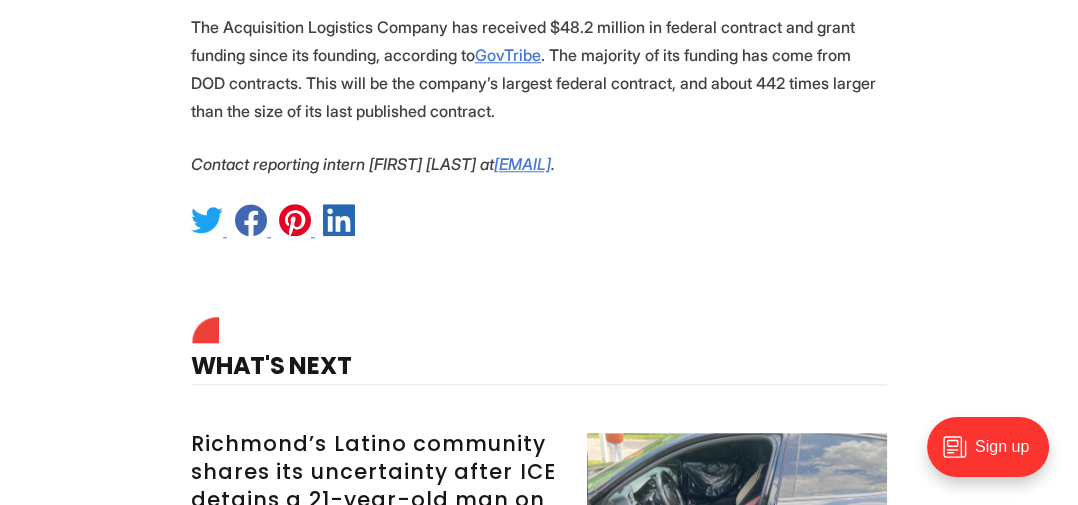 scroll, scrollTop: 2848, scrollLeft: 0, axis: vertical 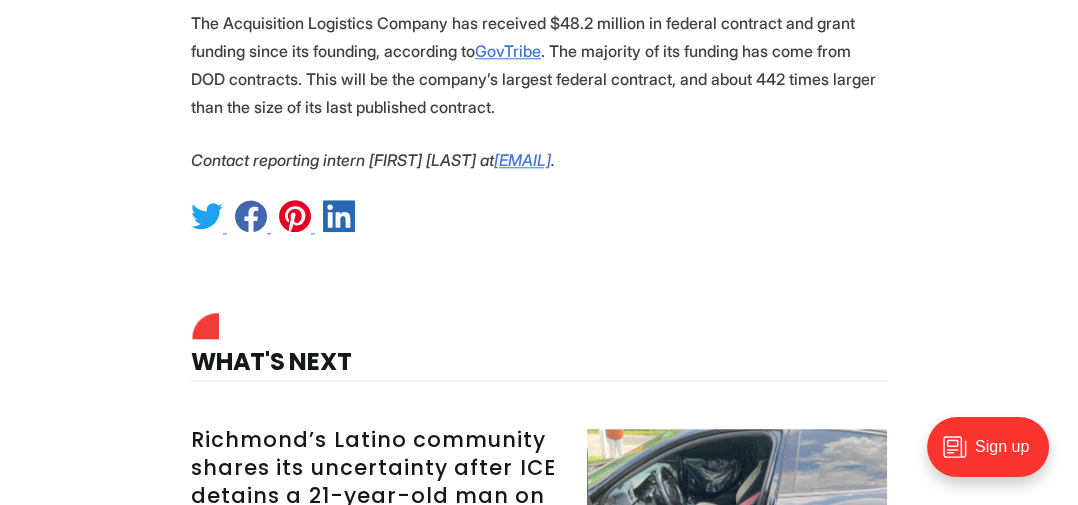 click on "On [MONTH] [DAY], the Acquisition Logistics Company  received a contract  worth a reported $[NUMBER] billion from the federal government for the construction and operation of an immigrant detention center in El Paso County, Texas at the Fort Bliss Army base. That contract alone would make the Acquisition Logistics Company one of Richmond’s largest businesses, but it’s not a household name. It doesn’t even have an office: its listed headquarters is a residential house located in Henrico’s Tuckahoe neighborhood. The Acquisition Logistics Company was founded in [YEAR] by President and CEO [FIRST] [LAST], a veteran and systems engineer. According to  the company’s website , [LAST] “has successfully provided senior leadership to logistics, systems engineering, and program management initiatives in the Federal Government.”
Screenshot from the company's website.
zoominfo . There are no office spaces or warehouses listed.
." at bounding box center [539, -777] 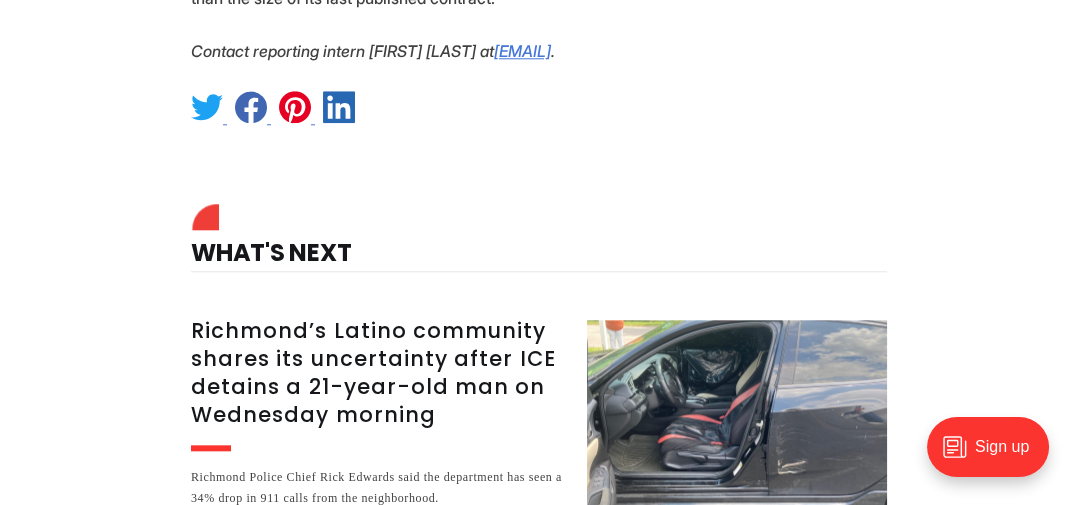 click on "On [MONTH] [DAY], the Acquisition Logistics Company  received a contract  worth a reported $[NUMBER] billion from the federal government for the construction and operation of an immigrant detention center in El Paso County, Texas at the Fort Bliss Army base. That contract alone would make the Acquisition Logistics Company one of Richmond’s largest businesses, but it’s not a household name. It doesn’t even have an office: its listed headquarters is a residential house located in Henrico’s Tuckahoe neighborhood. The Acquisition Logistics Company was founded in [YEAR] by President and CEO [FIRST] [LAST], a veteran and systems engineer. According to  the company’s website , [LAST] “has successfully provided senior leadership to logistics, systems engineering, and program management initiatives in the Federal Government.”
Screenshot from the company's website.
zoominfo . There are no office spaces or warehouses listed.
." at bounding box center (539, -886) 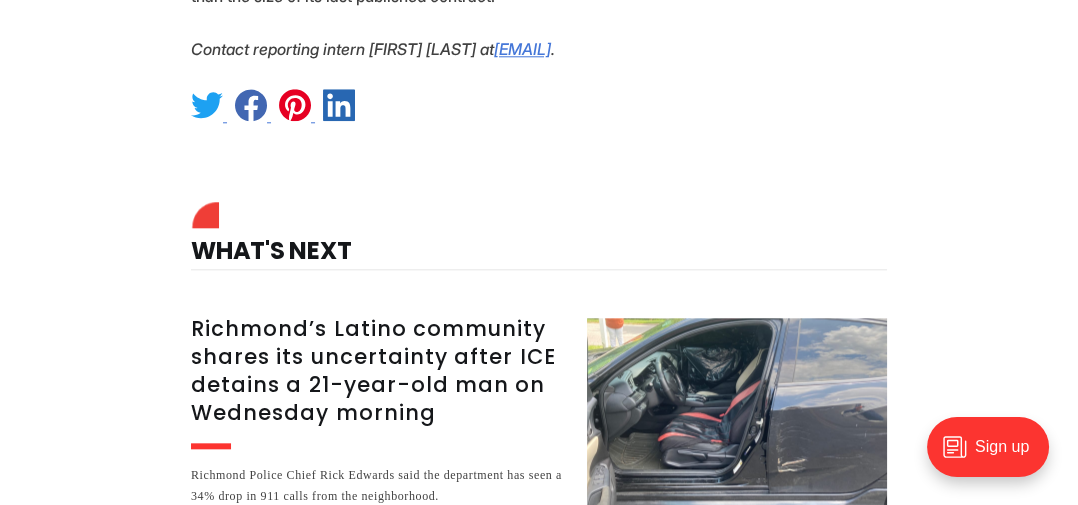 click on "On [MONTH] [DAY], the Acquisition Logistics Company  received a contract  worth a reported $[NUMBER] billion from the federal government for the construction and operation of an immigrant detention center in El Paso County, Texas at the Fort Bliss Army base. That contract alone would make the Acquisition Logistics Company one of Richmond’s largest businesses, but it’s not a household name. It doesn’t even have an office: its listed headquarters is a residential house located in Henrico’s Tuckahoe neighborhood. The Acquisition Logistics Company was founded in [YEAR] by President and CEO [FIRST] [LAST], a veteran and systems engineer. According to  the company’s website , [LAST] “has successfully provided senior leadership to logistics, systems engineering, and program management initiatives in the Federal Government.”
Screenshot from the company's website.
zoominfo . There are no office spaces or warehouses listed.
." at bounding box center (539, -888) 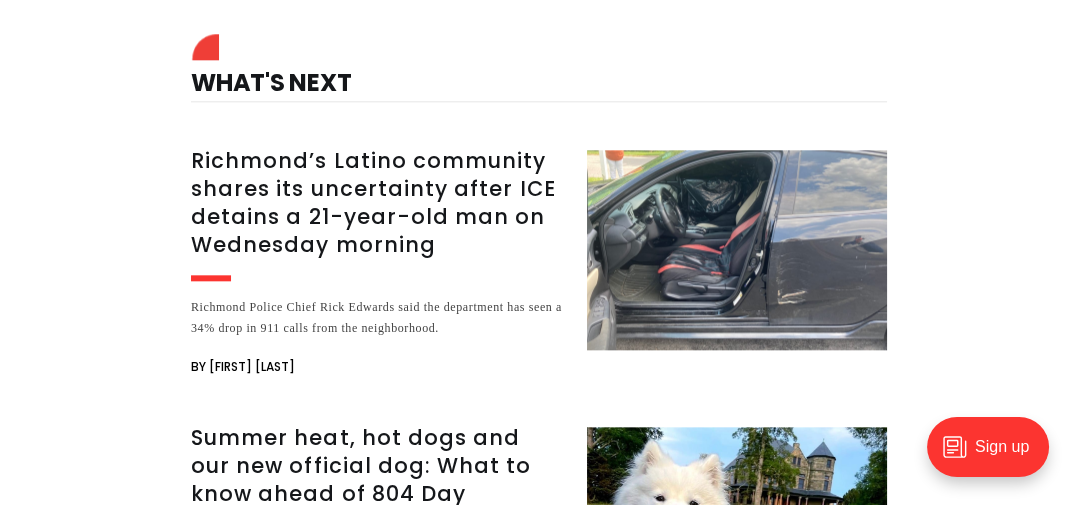 click on "On [MONTH] [DAY], the Acquisition Logistics Company  received a contract  worth a reported $[NUMBER] billion from the federal government for the construction and operation of an immigrant detention center in El Paso County, Texas at the Fort Bliss Army base. That contract alone would make the Acquisition Logistics Company one of Richmond’s largest businesses, but it’s not a household name. It doesn’t even have an office: its listed headquarters is a residential house located in Henrico’s Tuckahoe neighborhood. The Acquisition Logistics Company was founded in [YEAR] by President and CEO [FIRST] [LAST], a veteran and systems engineer. According to  the company’s website , [LAST] “has successfully provided senior leadership to logistics, systems engineering, and program management initiatives in the Federal Government.”
Screenshot from the company's website.
zoominfo . There are no office spaces or warehouses listed.
." at bounding box center [539, -1056] 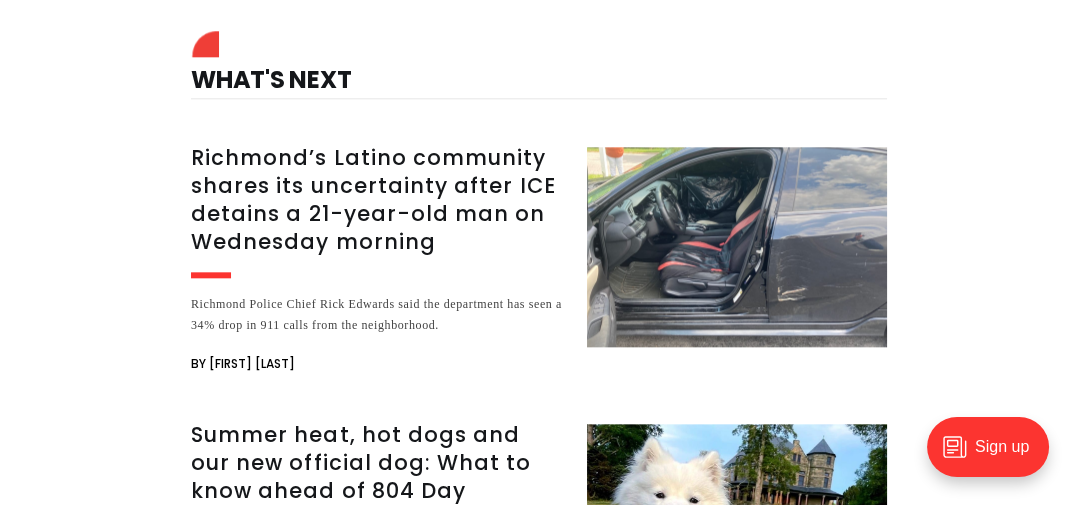click on "On [MONTH] [DAY], the Acquisition Logistics Company  received a contract  worth a reported $[NUMBER] billion from the federal government for the construction and operation of an immigrant detention center in El Paso County, Texas at the Fort Bliss Army base. That contract alone would make the Acquisition Logistics Company one of Richmond’s largest businesses, but it’s not a household name. It doesn’t even have an office: its listed headquarters is a residential house located in Henrico’s Tuckahoe neighborhood. The Acquisition Logistics Company was founded in [YEAR] by President and CEO [FIRST] [LAST], a veteran and systems engineer. According to  the company’s website , [LAST] “has successfully provided senior leadership to logistics, systems engineering, and program management initiatives in the Federal Government.”
Screenshot from the company's website.
zoominfo . There are no office spaces or warehouses listed.
." at bounding box center [539, -1059] 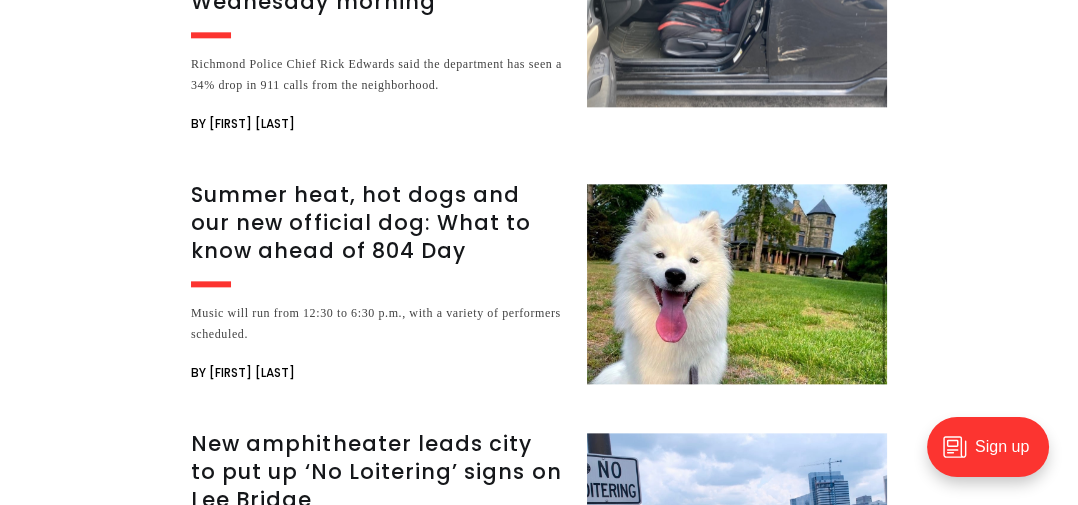 scroll, scrollTop: 3373, scrollLeft: 0, axis: vertical 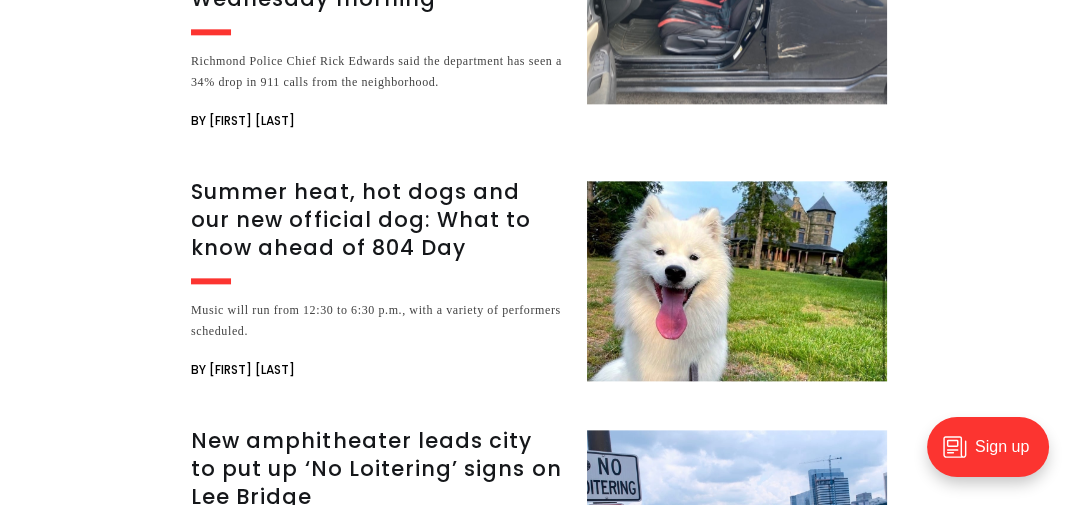 click on "On [MONTH] [DAY], the Acquisition Logistics Company  received a contract  worth a reported $[NUMBER] billion from the federal government for the construction and operation of an immigrant detention center in El Paso County, Texas at the Fort Bliss Army base. That contract alone would make the Acquisition Logistics Company one of Richmond’s largest businesses, but it’s not a household name. It doesn’t even have an office: its listed headquarters is a residential house located in Henrico’s Tuckahoe neighborhood. The Acquisition Logistics Company was founded in [YEAR] by President and CEO [FIRST] [LAST], a veteran and systems engineer. According to  the company’s website , [LAST] “has successfully provided senior leadership to logistics, systems engineering, and program management initiatives in the Federal Government.”
Screenshot from the company's website.
zoominfo . There are no office spaces or warehouses listed.
." at bounding box center (539, -1302) 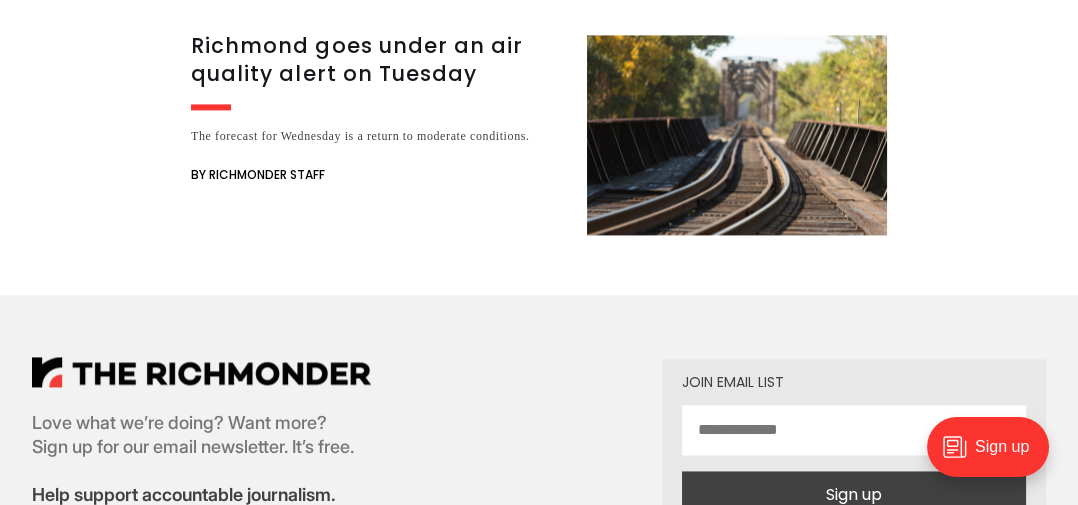 scroll, scrollTop: 4019, scrollLeft: 0, axis: vertical 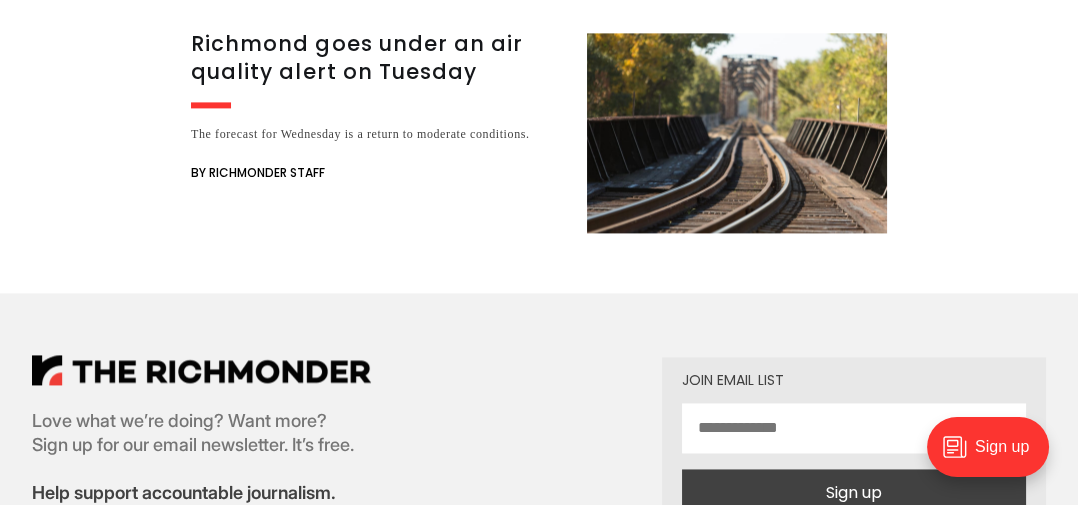 click on "What's Next
Richmond’s Latino community shares its uncertainty after ICE detains a [NUMBER]-year-old man on Wednesday morning
Richmond Police Chief [FIRST] [LAST] said the department has seen a [NUMBER]% drop in 911 calls from the neighborhood.
By [FIRST] [LAST]
Summer heat, hot dogs and our new official dog: What to know ahead of 804 Day
Music will run from [HOUR]:[MINUTE] to [HOUR]:[MINUTE] p.m., with a variety of performers scheduled.
By [FIRST] [LAST]" at bounding box center (539, -310) 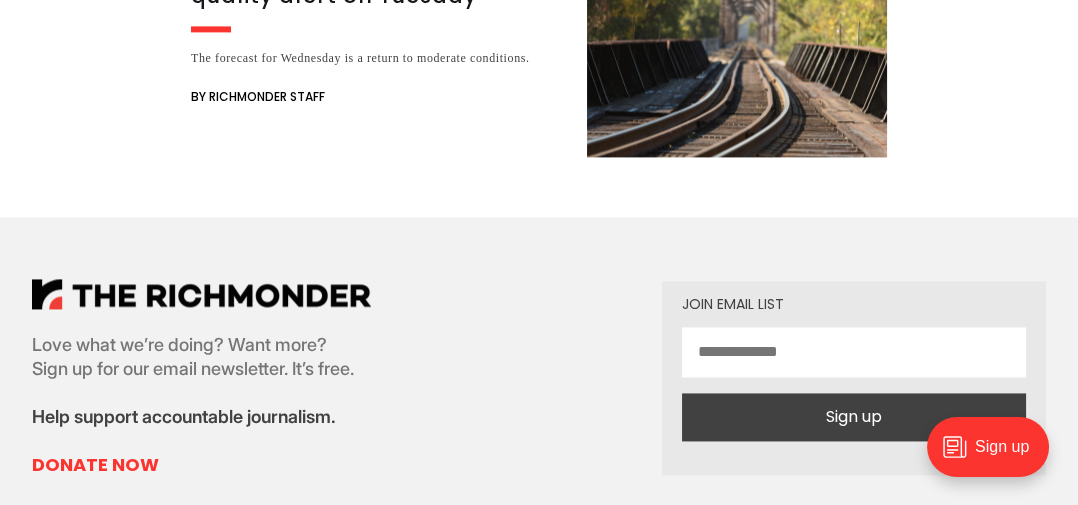 scroll, scrollTop: 4096, scrollLeft: 0, axis: vertical 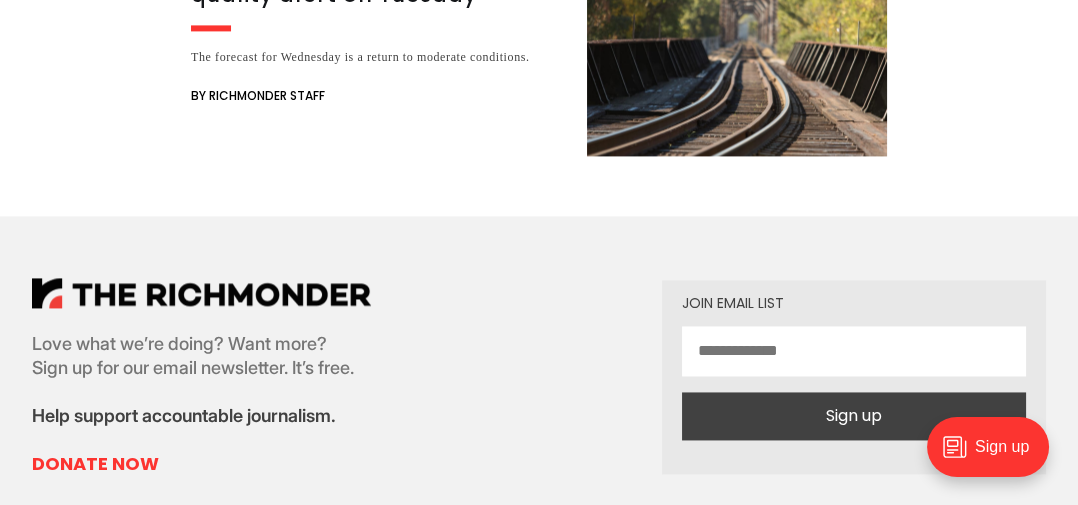 click on "Local News
This Tuckahoe home won a $[NUMBER] billion contract for an ICE detention center. The owner isn't talking.
[FIRST] [LAST]
[MONTH] [DAY], [YEAR] | [HOUR]:[MINUTE] [AMPM]
[NUMBER] min
The home in suburban Richmond is listed as the headquarters address for The Acquisition Logistics Company.
On [MONTH] [DAY], the Acquisition Logistics Company  received a contract The Acquisition Logistics Company was founded in [YEAR] by President and CEO [FIRST] [LAST], a veteran and systems engineer." at bounding box center [539, -1711] 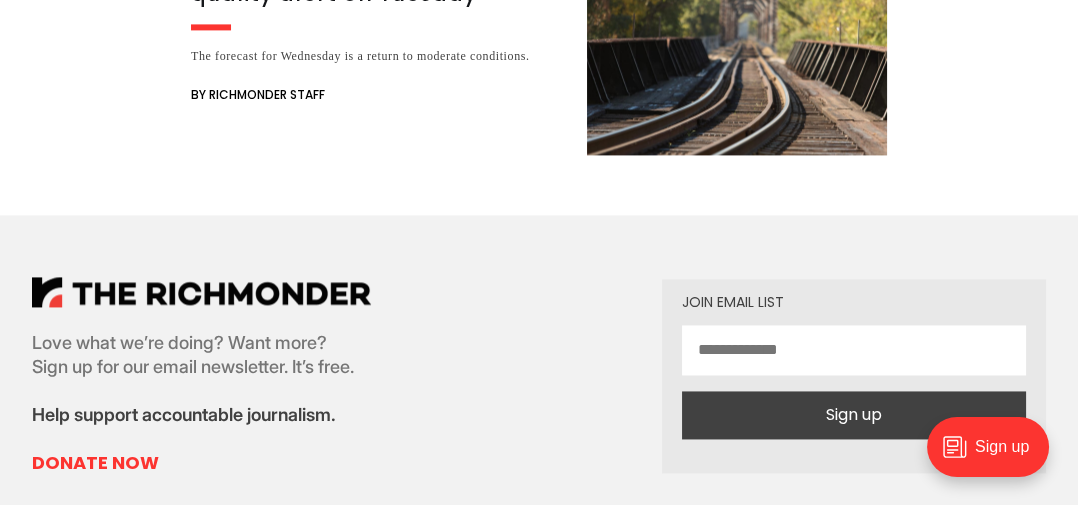 scroll, scrollTop: 4096, scrollLeft: 0, axis: vertical 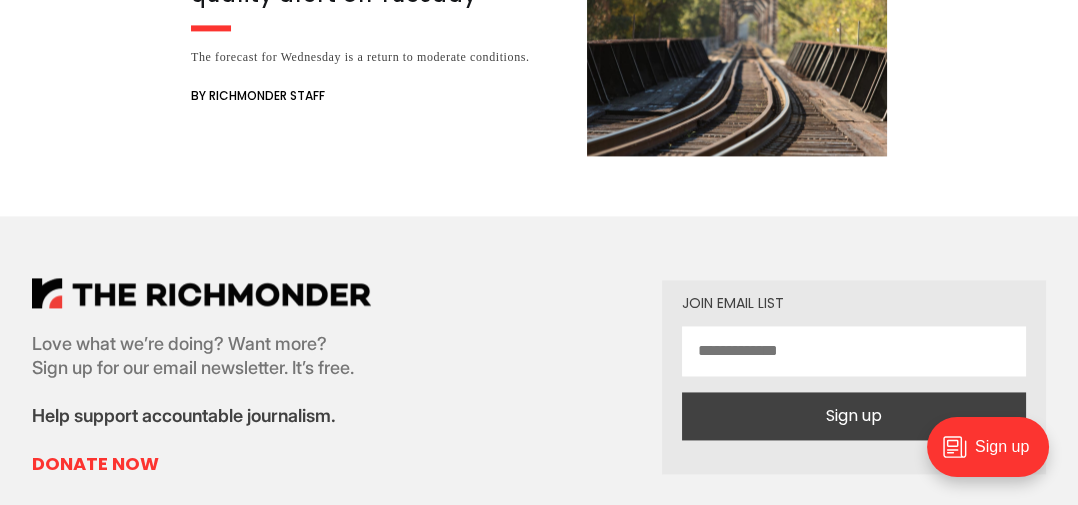 click on "Local News
This Tuckahoe home won a $[NUMBER] billion contract for an ICE detention center. The owner isn't talking.
[FIRST] [LAST]
[MONTH] [DAY], [YEAR] | [HOUR]:[MINUTE] [AMPM]
[NUMBER] min
The home in suburban Richmond is listed as the headquarters address for The Acquisition Logistics Company.
On [MONTH] [DAY], the Acquisition Logistics Company  received a contract The Acquisition Logistics Company was founded in [YEAR] by President and CEO [FIRST] [LAST], a veteran and systems engineer." at bounding box center (539, -1711) 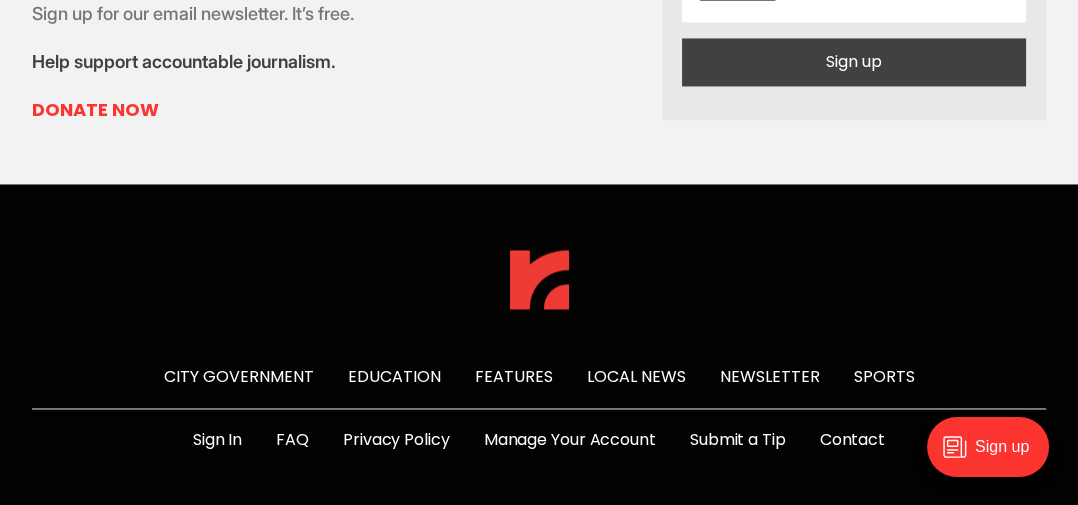 scroll, scrollTop: 4459, scrollLeft: 0, axis: vertical 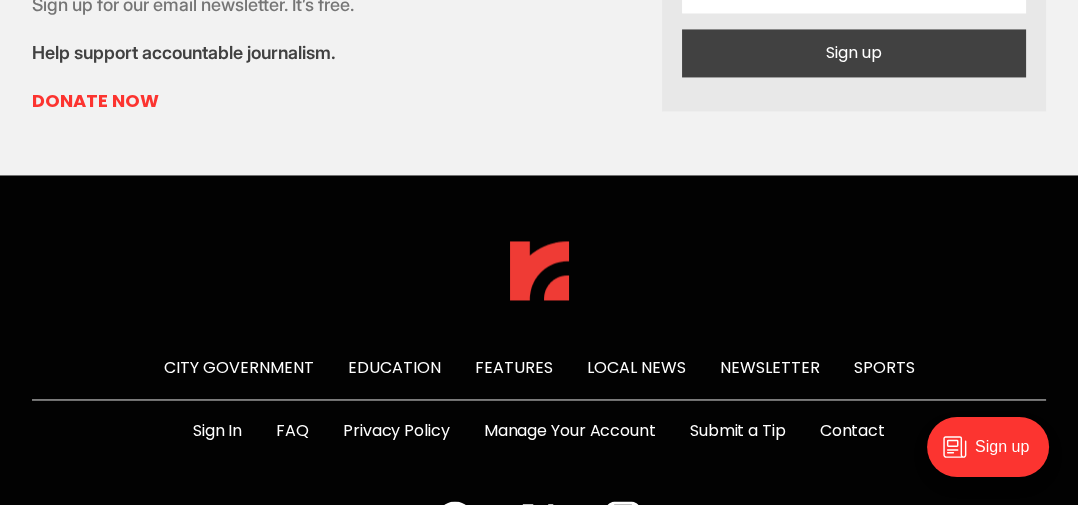 click on "Local News
This Tuckahoe home won a $[NUMBER] billion contract for an ICE detention center. The owner isn't talking.
[FIRST] [LAST]
[MONTH] [DAY], [YEAR] | [HOUR]:[MINUTE] [AMPM]
[NUMBER] min
The home in suburban Richmond is listed as the headquarters address for The Acquisition Logistics Company.
On [MONTH] [DAY], the Acquisition Logistics Company  received a contract The Acquisition Logistics Company was founded in [YEAR] by President and CEO [FIRST] [LAST], a veteran and systems engineer." at bounding box center (539, -2074) 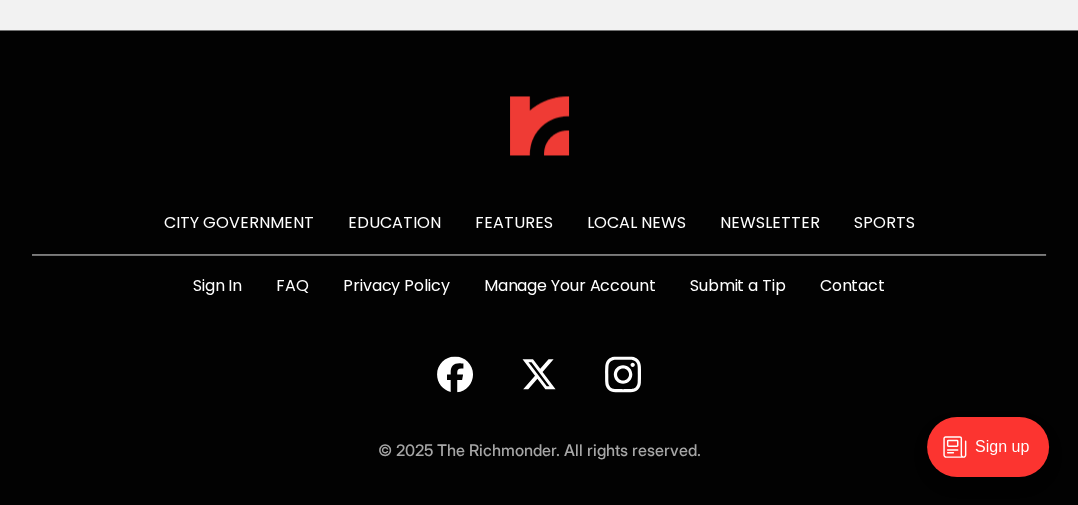scroll, scrollTop: 4663, scrollLeft: 0, axis: vertical 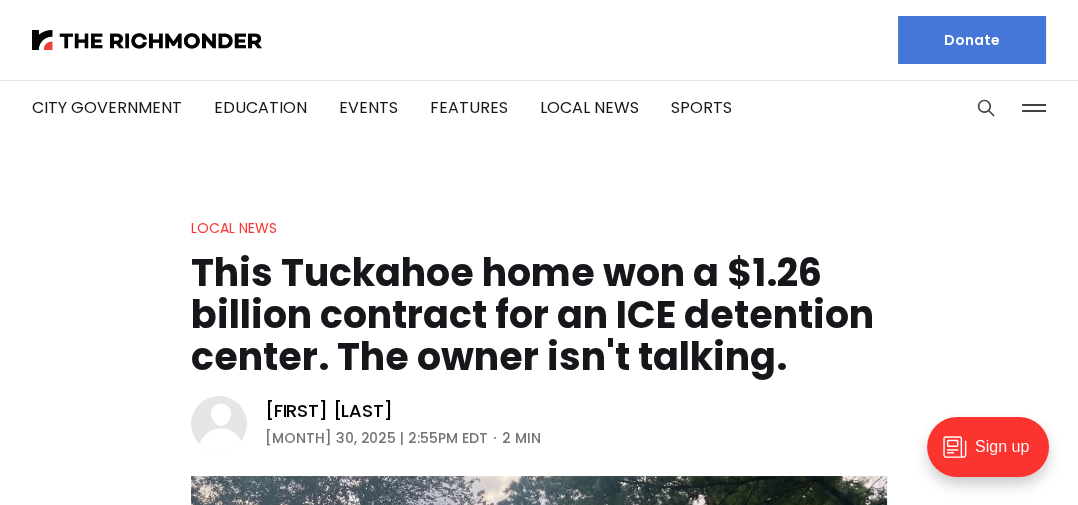 click on "Local News
This Tuckahoe home won a $1.26 billion contract for an ICE detention center. The owner isn't talking.
[FIRST] [LAST]
[MONTH] 30, 2025 | 2:55PM EDT
2 min
The home in suburban Richmond is listed as the headquarters address for The Acquisition Logistics Company." at bounding box center (539, 616) 